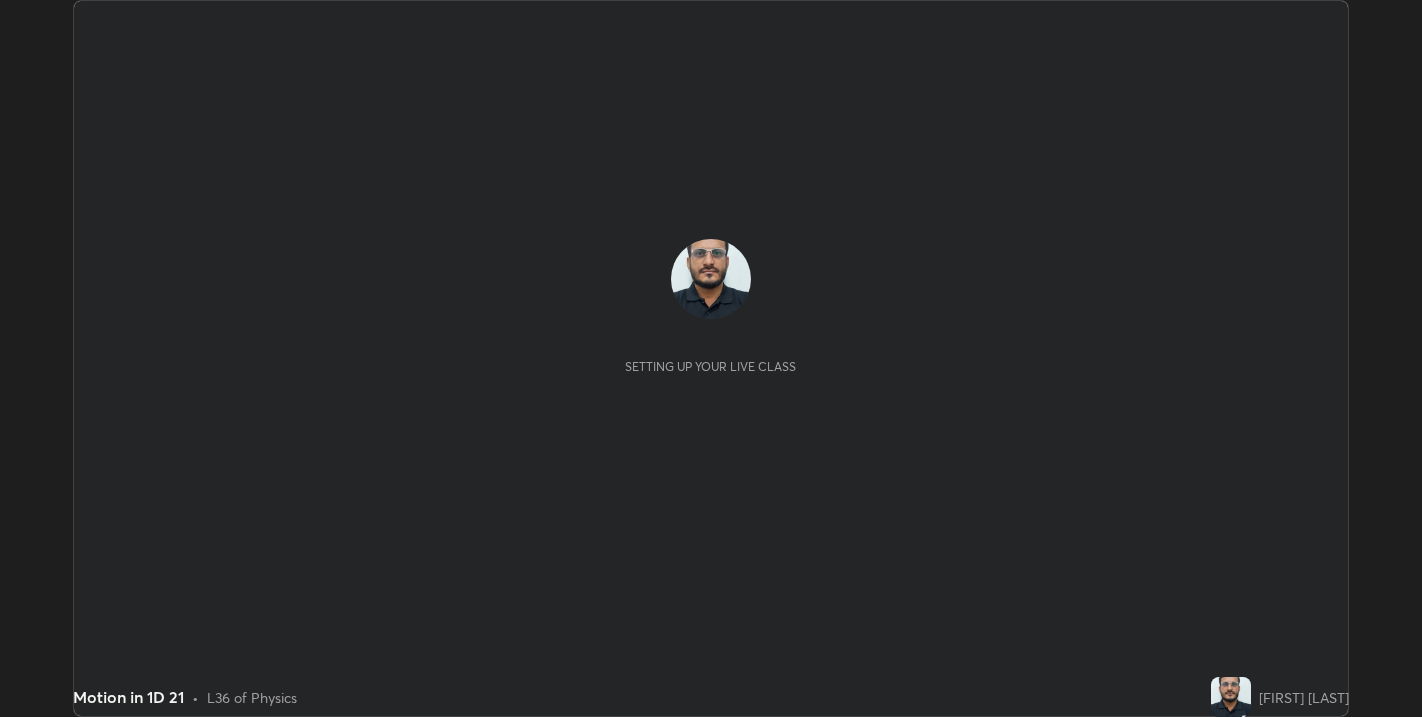 scroll, scrollTop: 0, scrollLeft: 0, axis: both 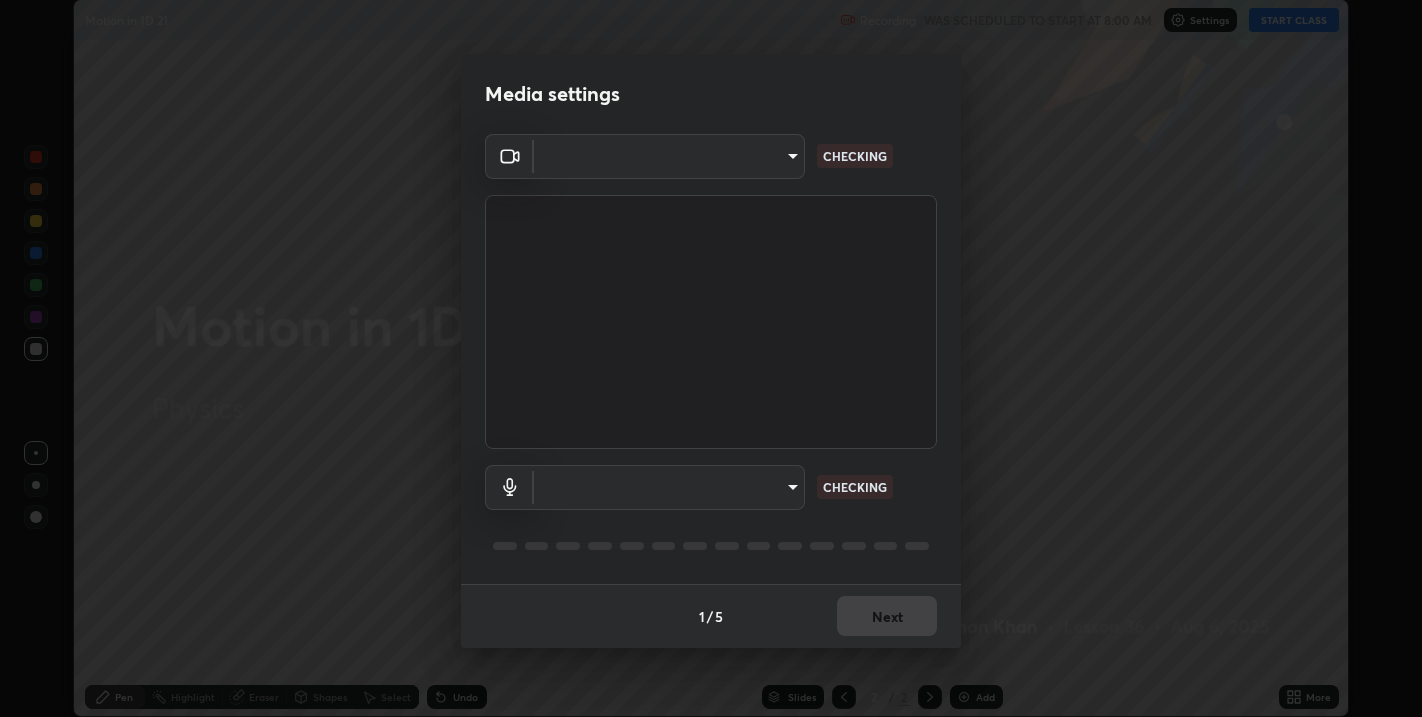 type on "67417adfccfa8b42c30ef4407fe4a6c493a28e79373338af571501226f50bce5" 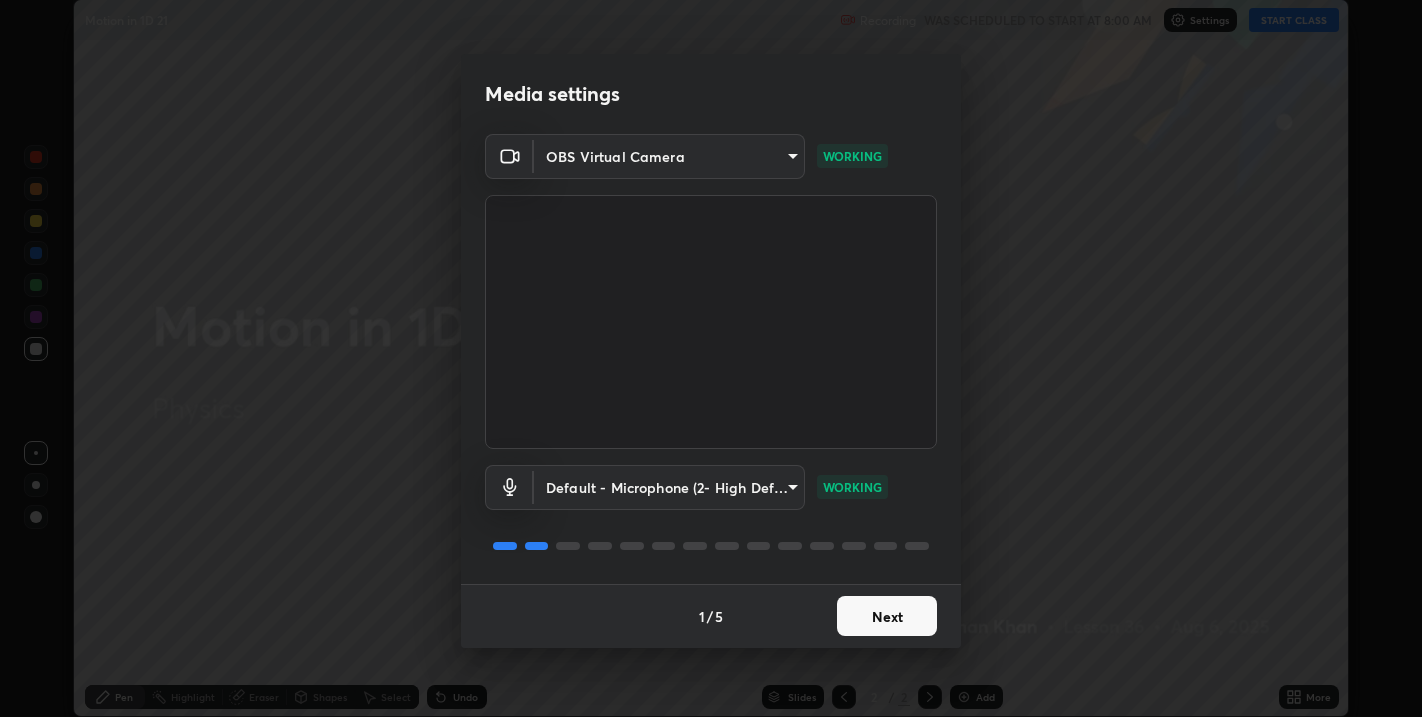 click on "Next" at bounding box center (887, 616) 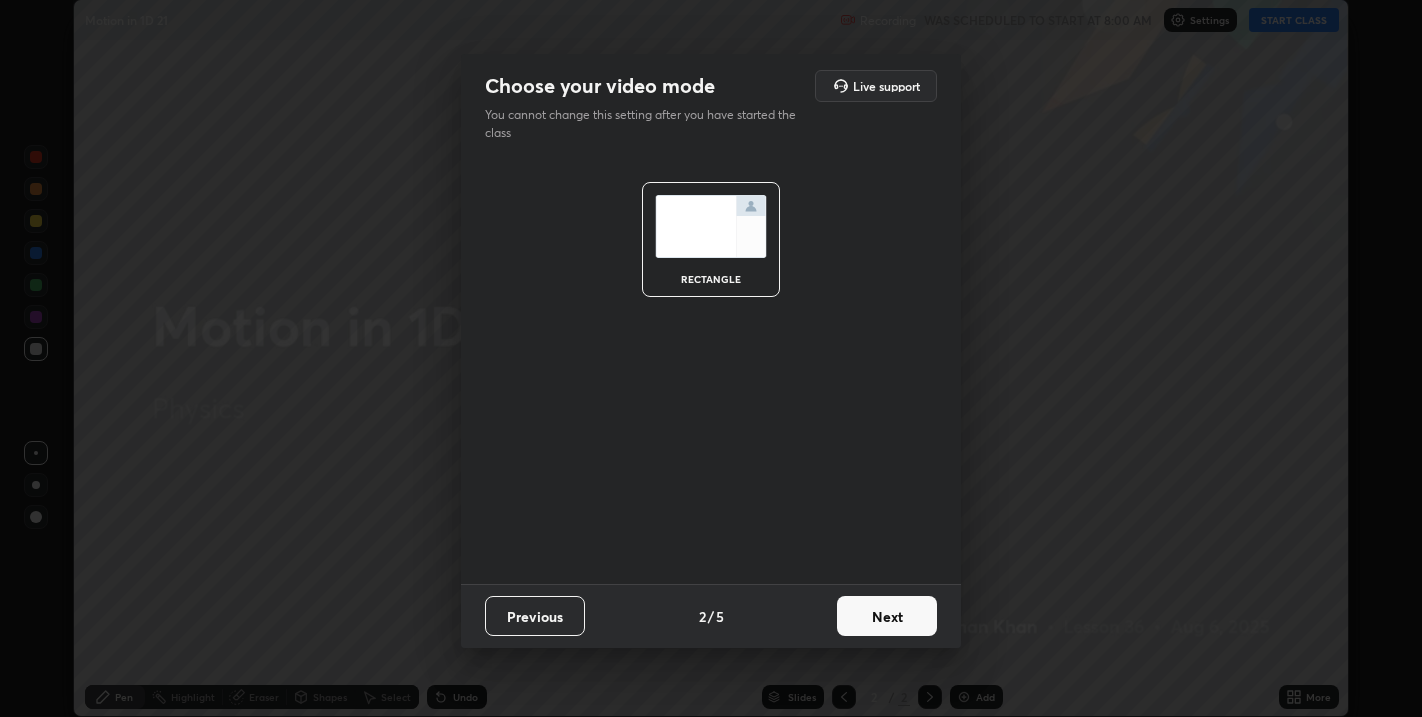 click on "Next" at bounding box center (887, 616) 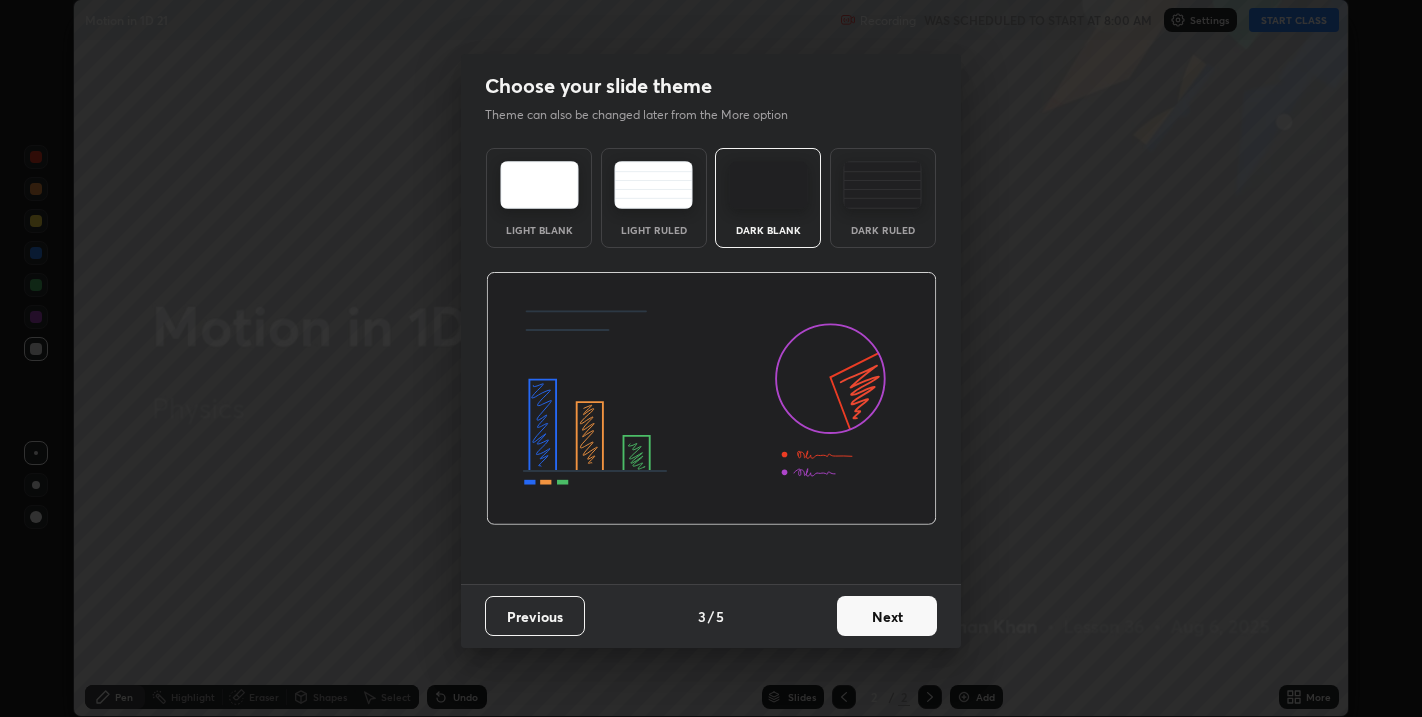 click on "Next" at bounding box center [887, 616] 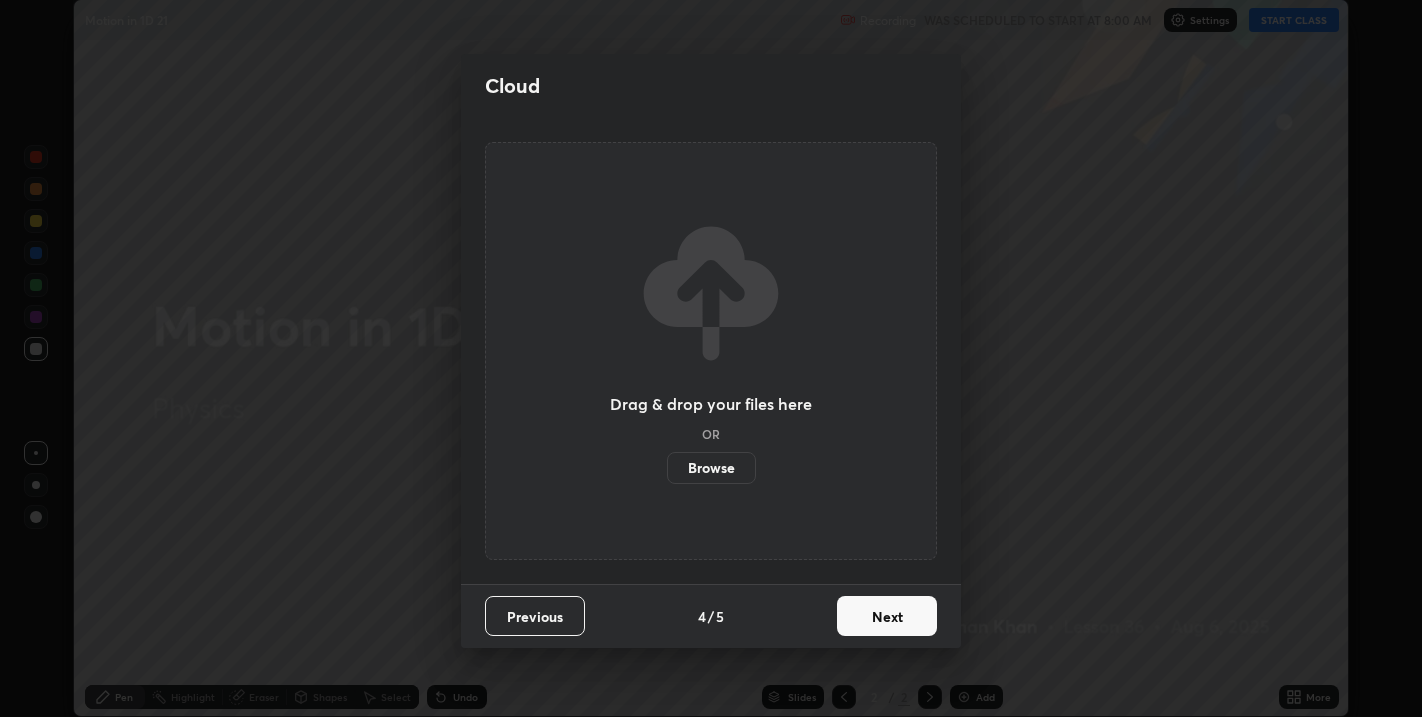 click on "Next" at bounding box center (887, 616) 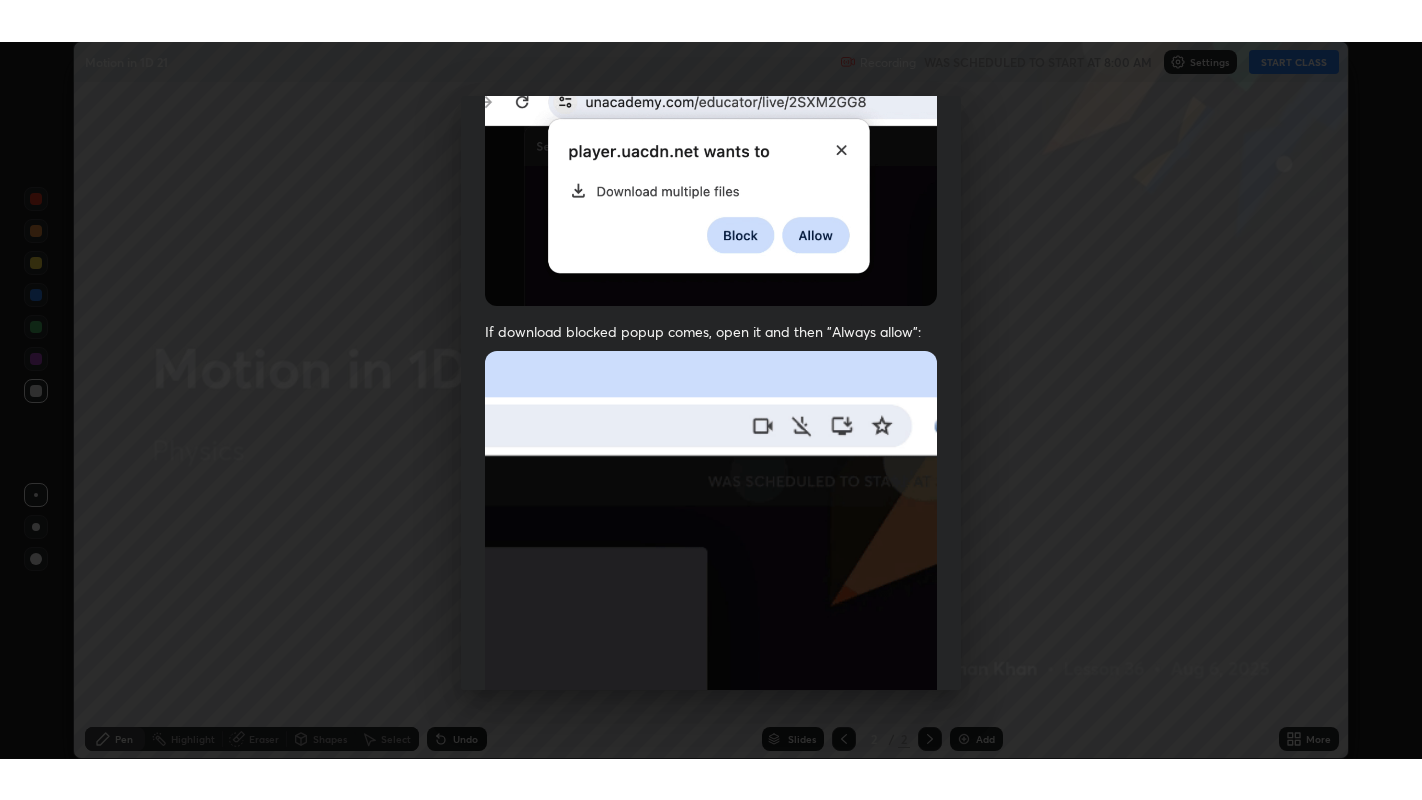 scroll, scrollTop: 405, scrollLeft: 0, axis: vertical 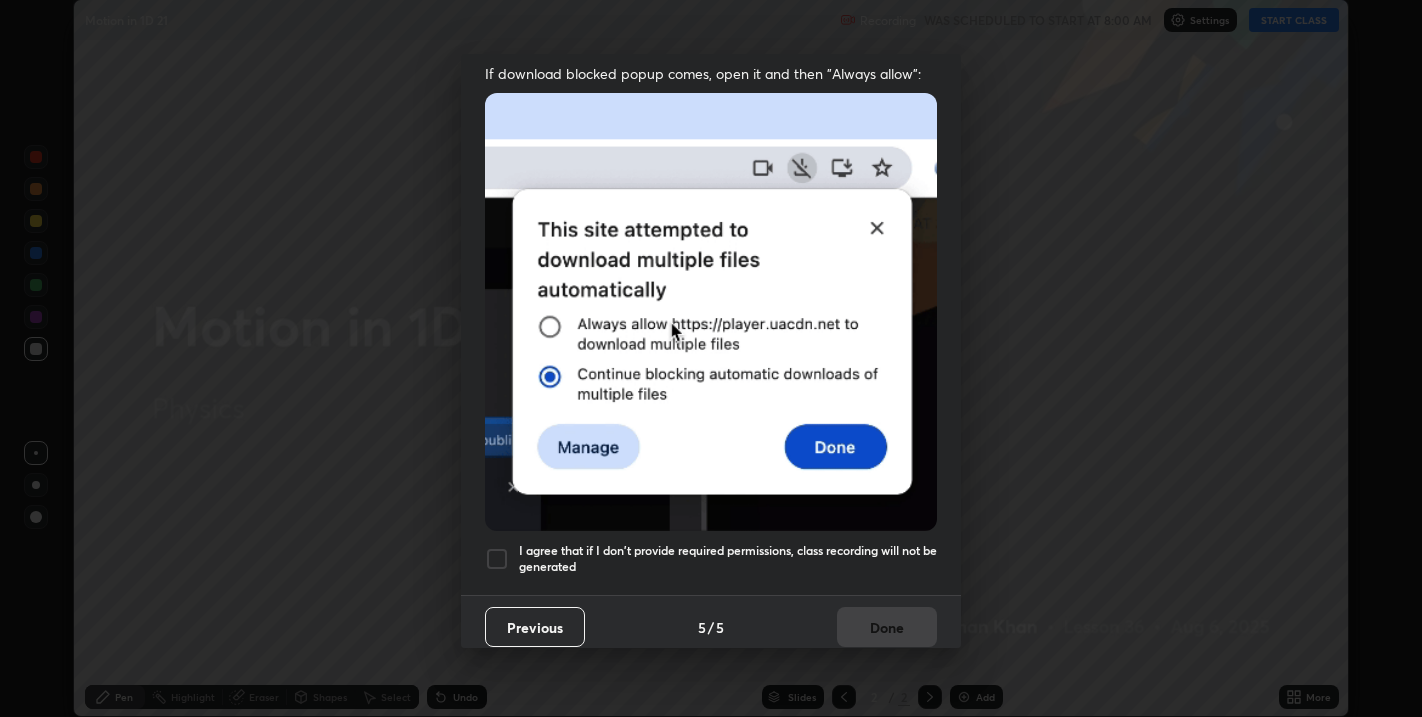 click at bounding box center (497, 559) 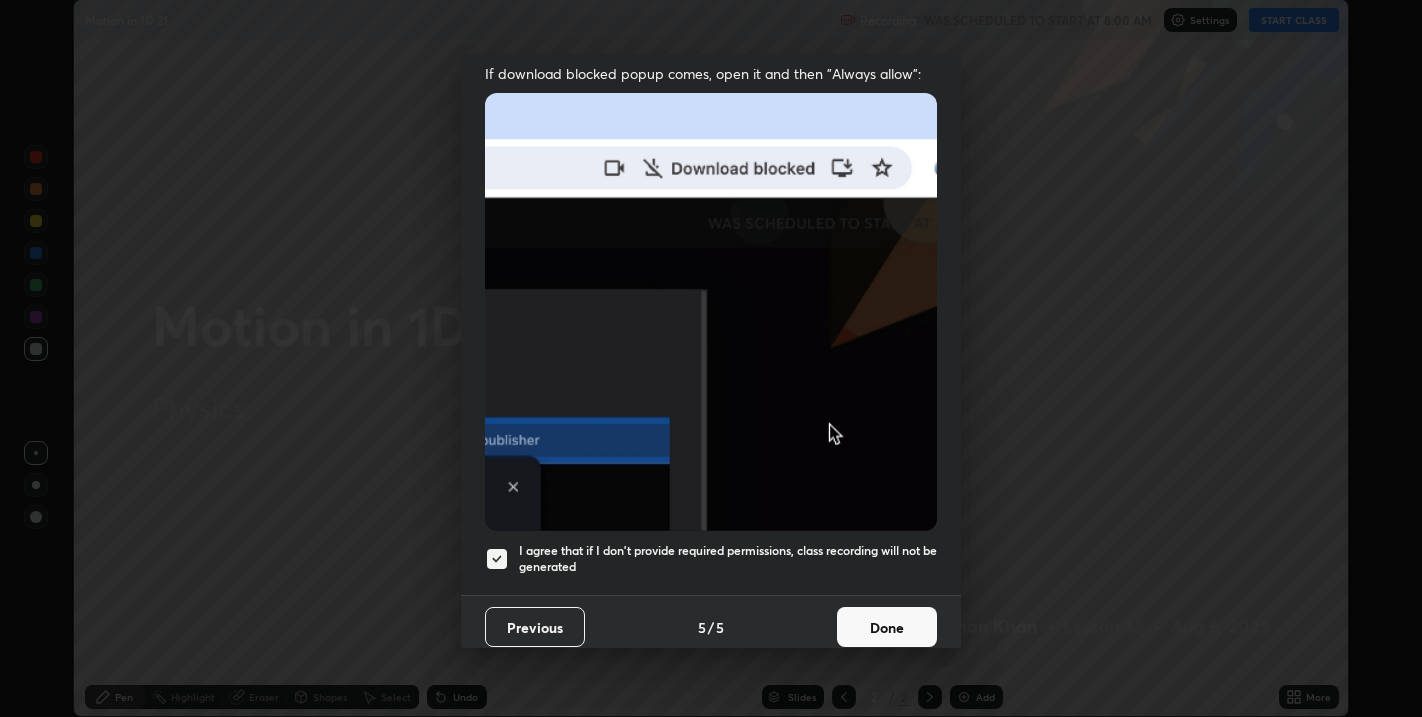 click on "Done" at bounding box center [887, 627] 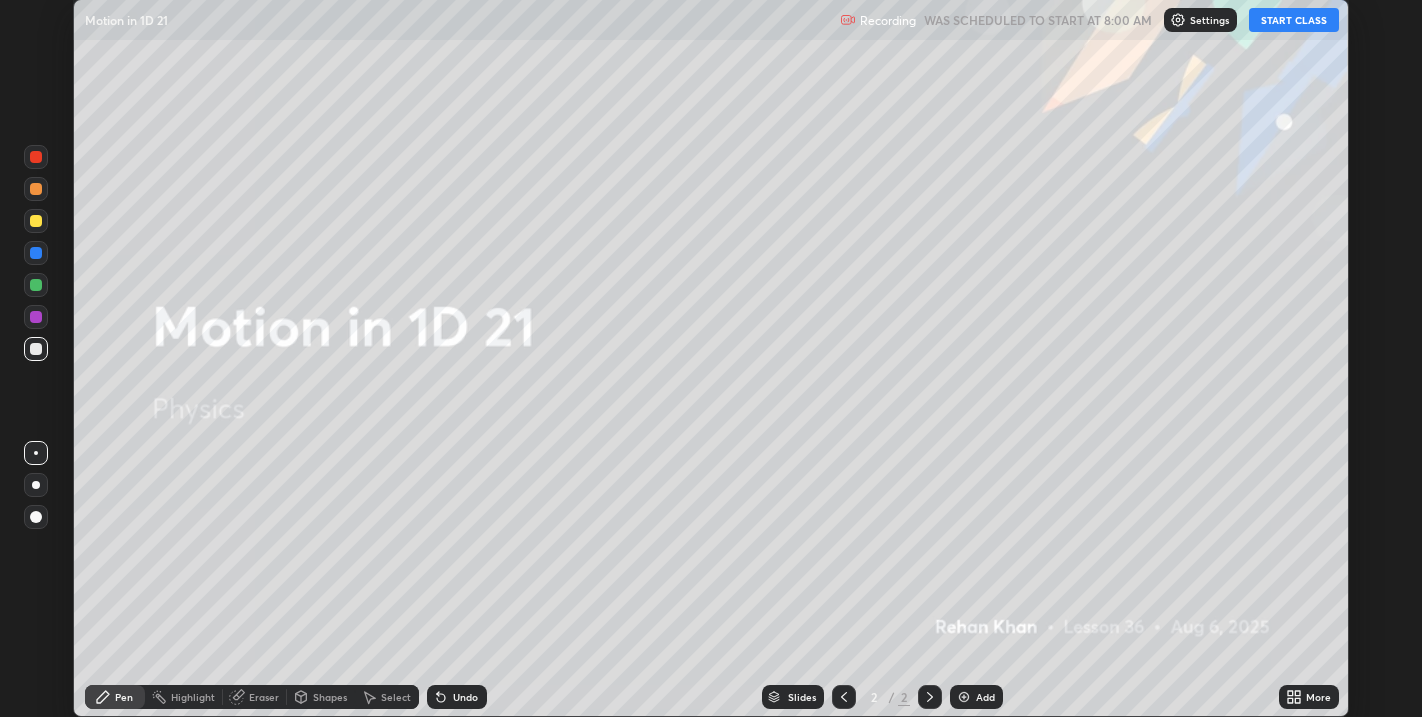 click on "START CLASS" at bounding box center [1294, 20] 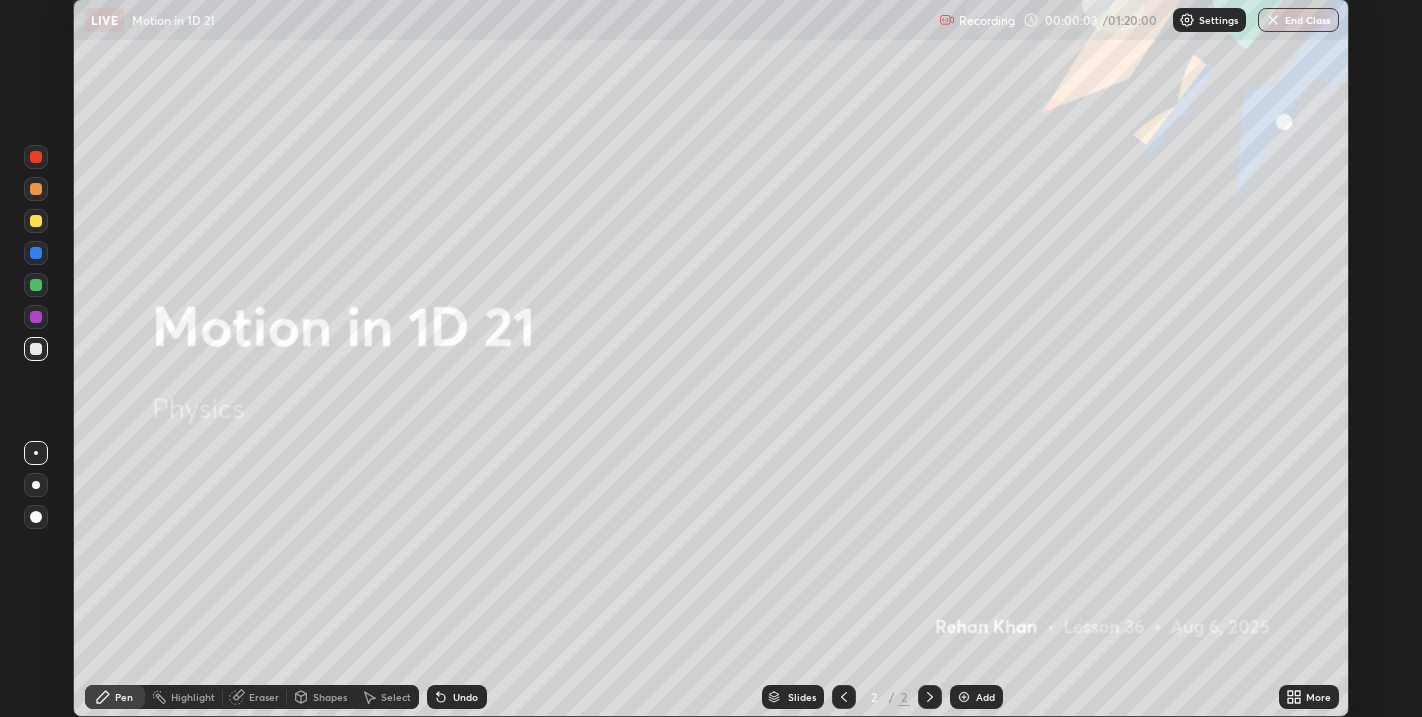click on "Add" at bounding box center [985, 697] 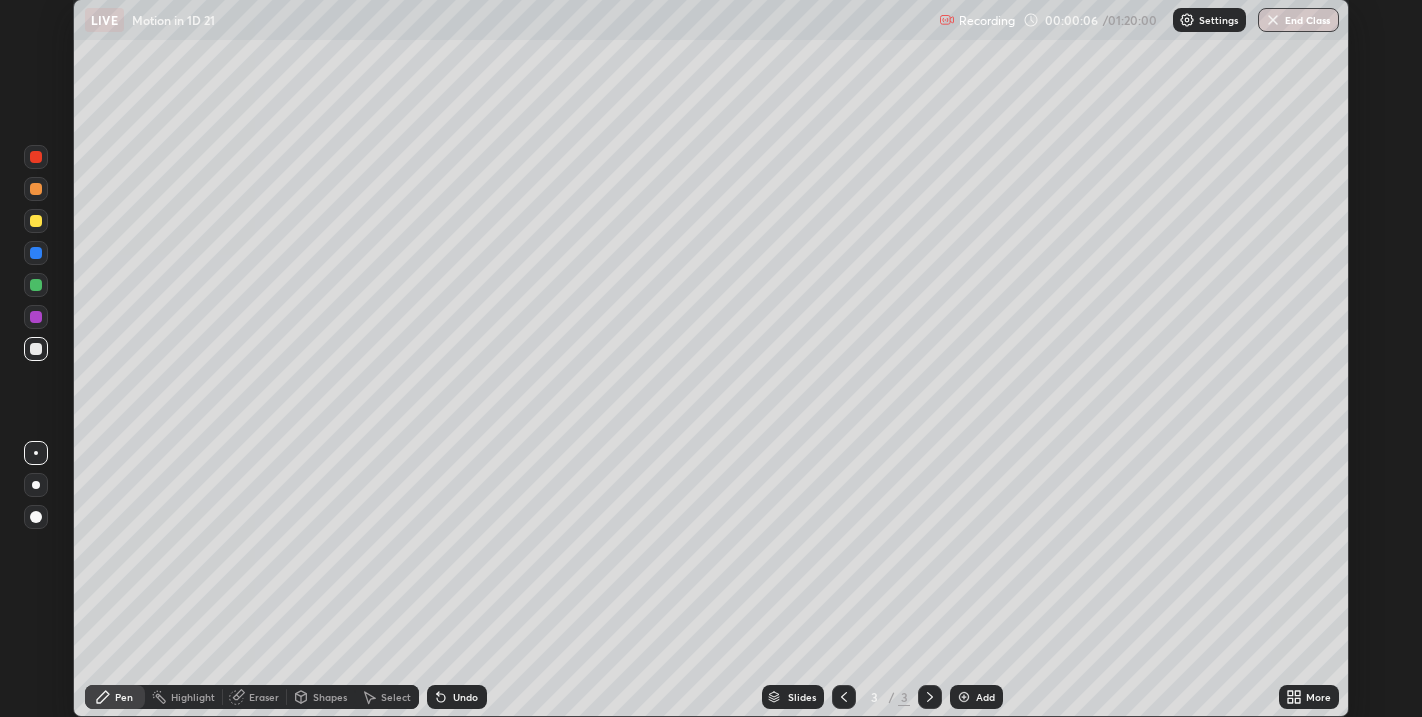 click 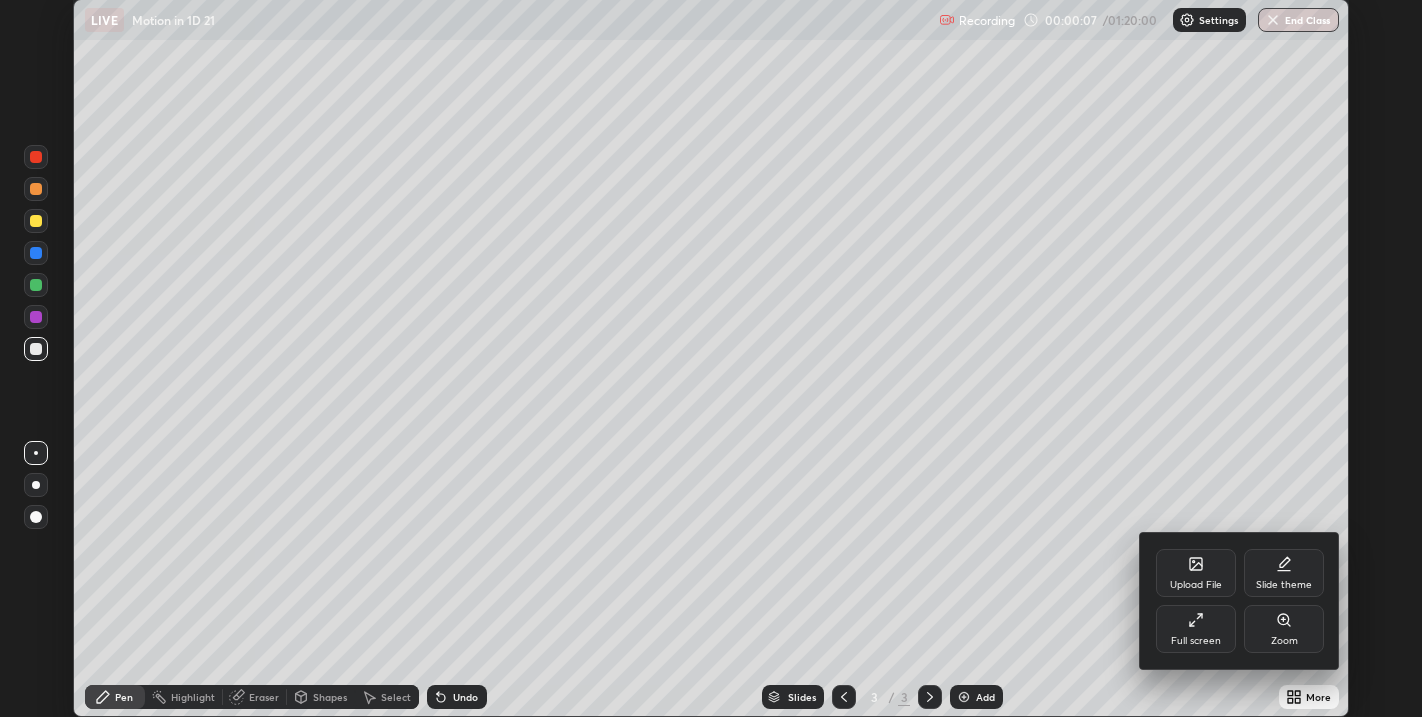 click on "Full screen" at bounding box center (1196, 629) 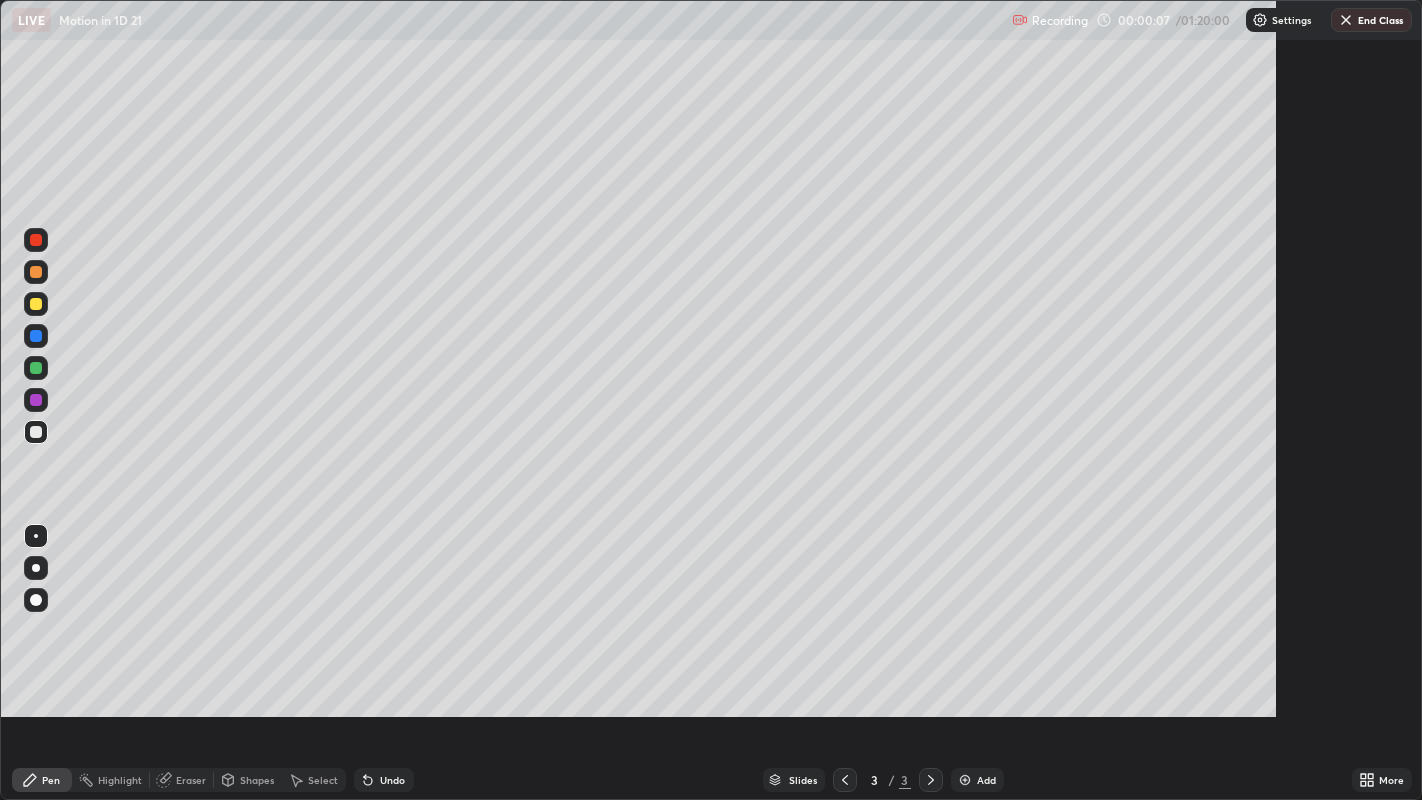 scroll, scrollTop: 99200, scrollLeft: 98577, axis: both 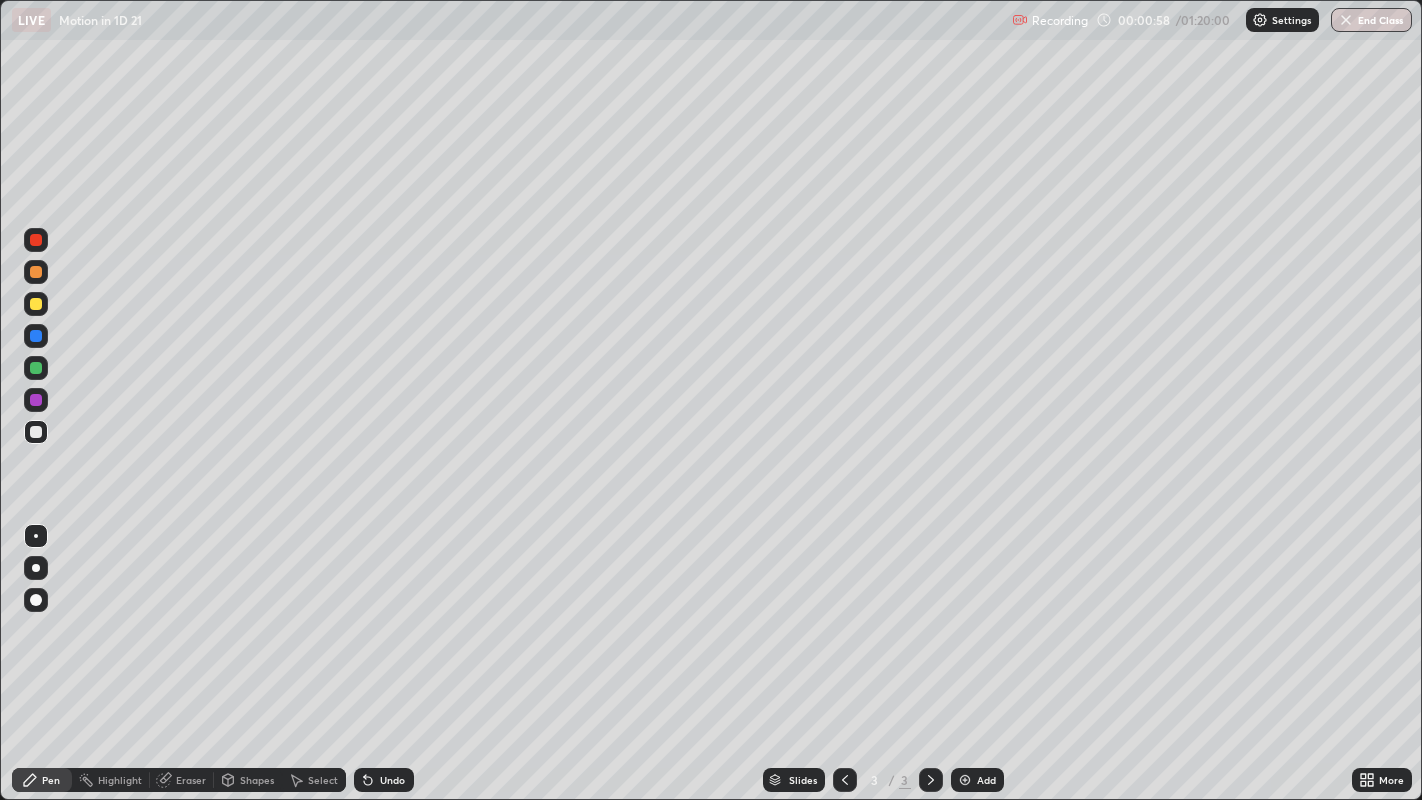 click at bounding box center [36, 432] 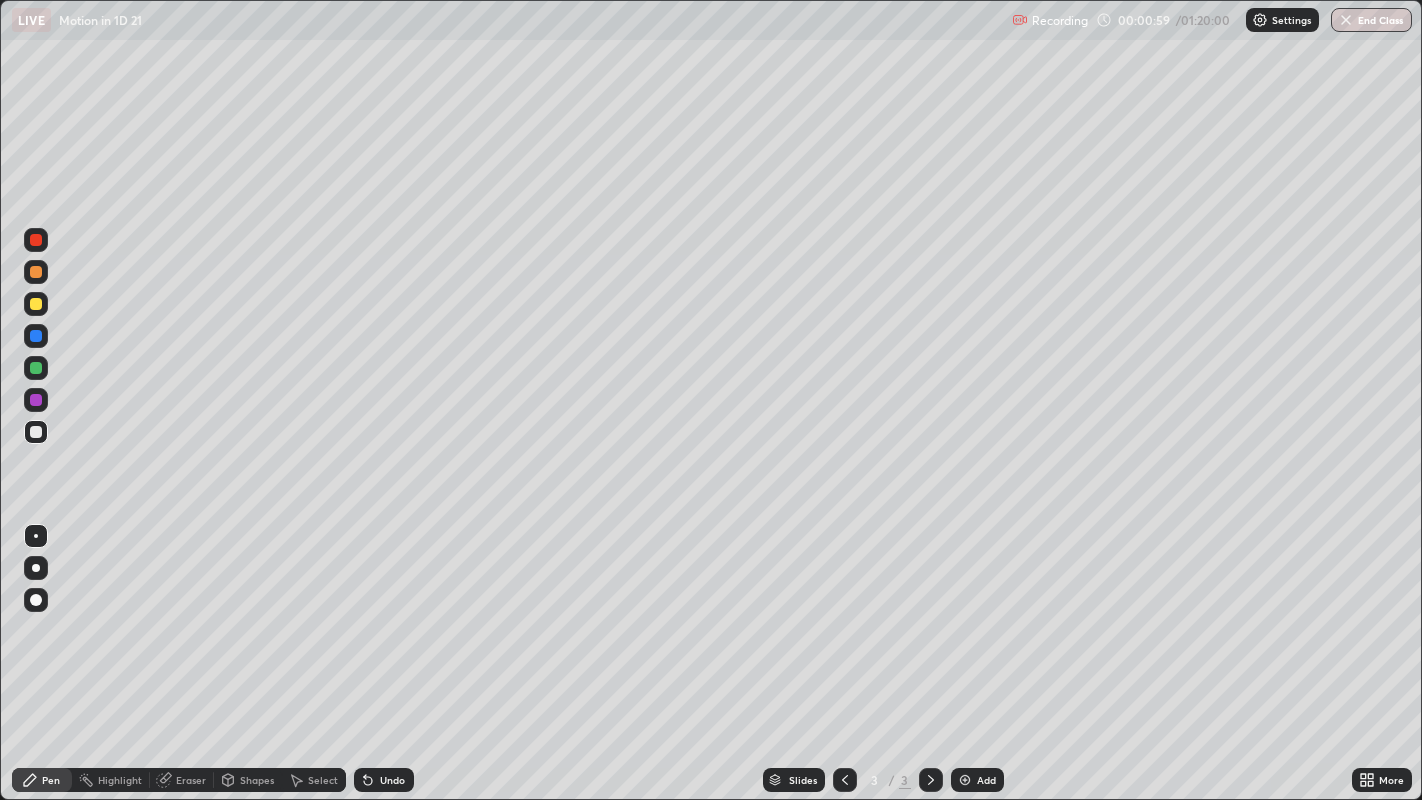 click at bounding box center [36, 568] 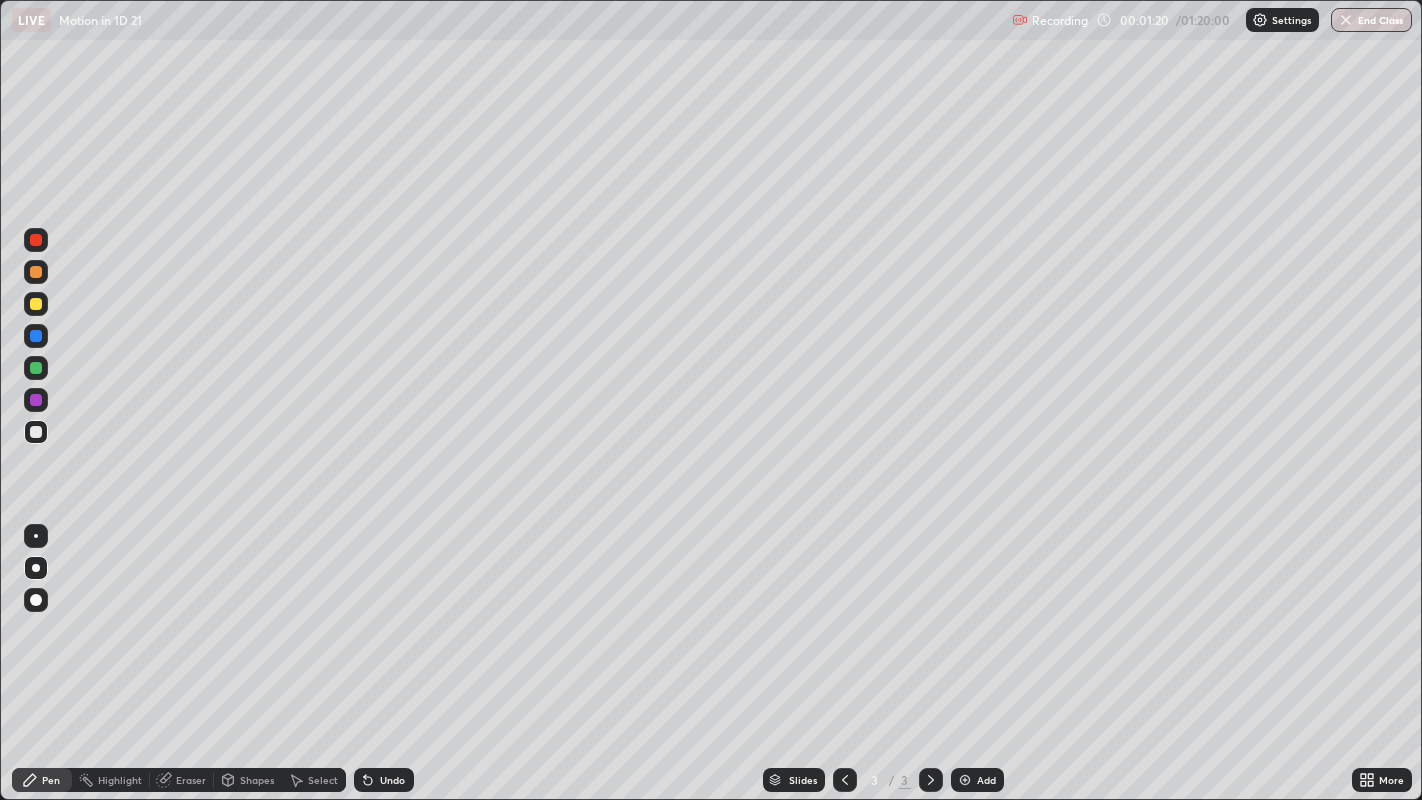 click at bounding box center [36, 368] 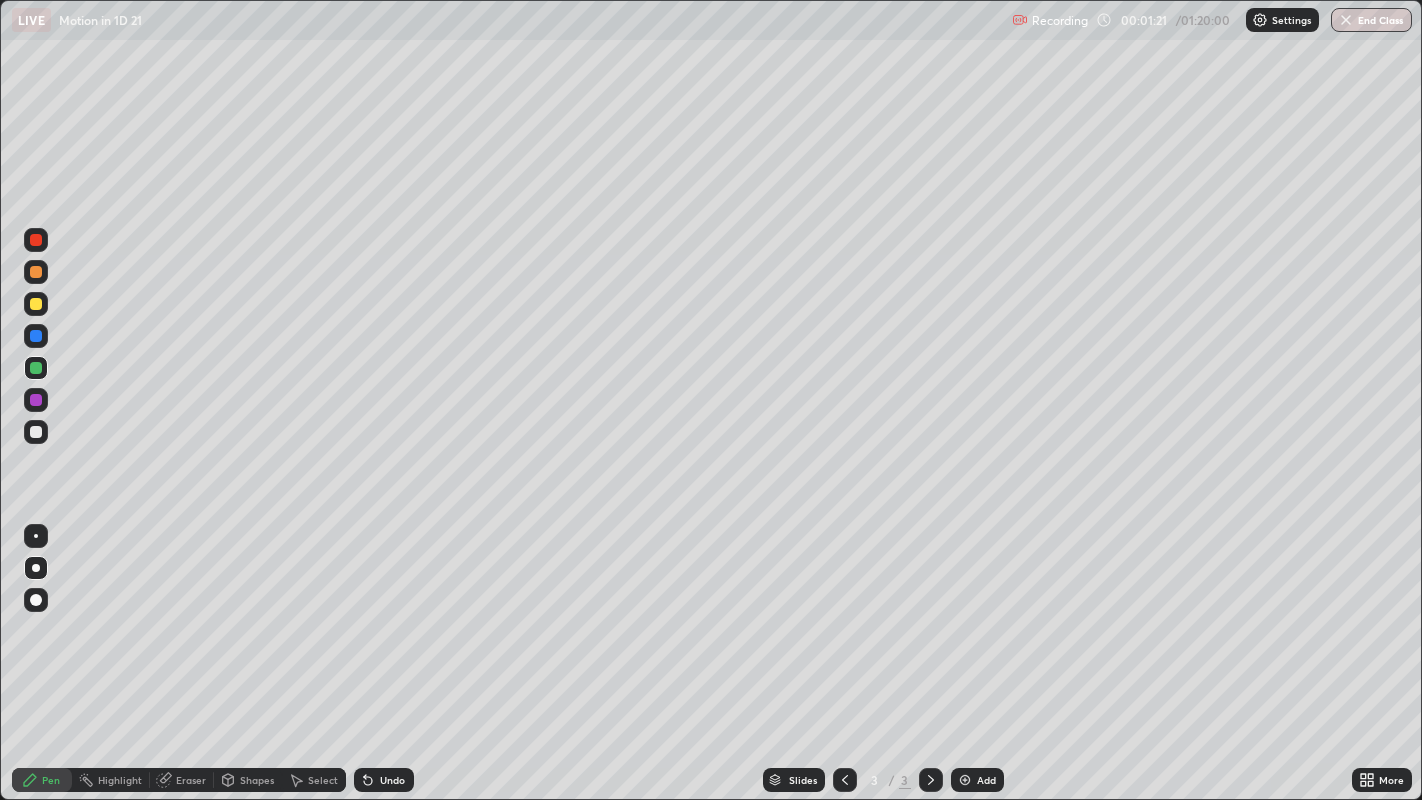 click at bounding box center (36, 304) 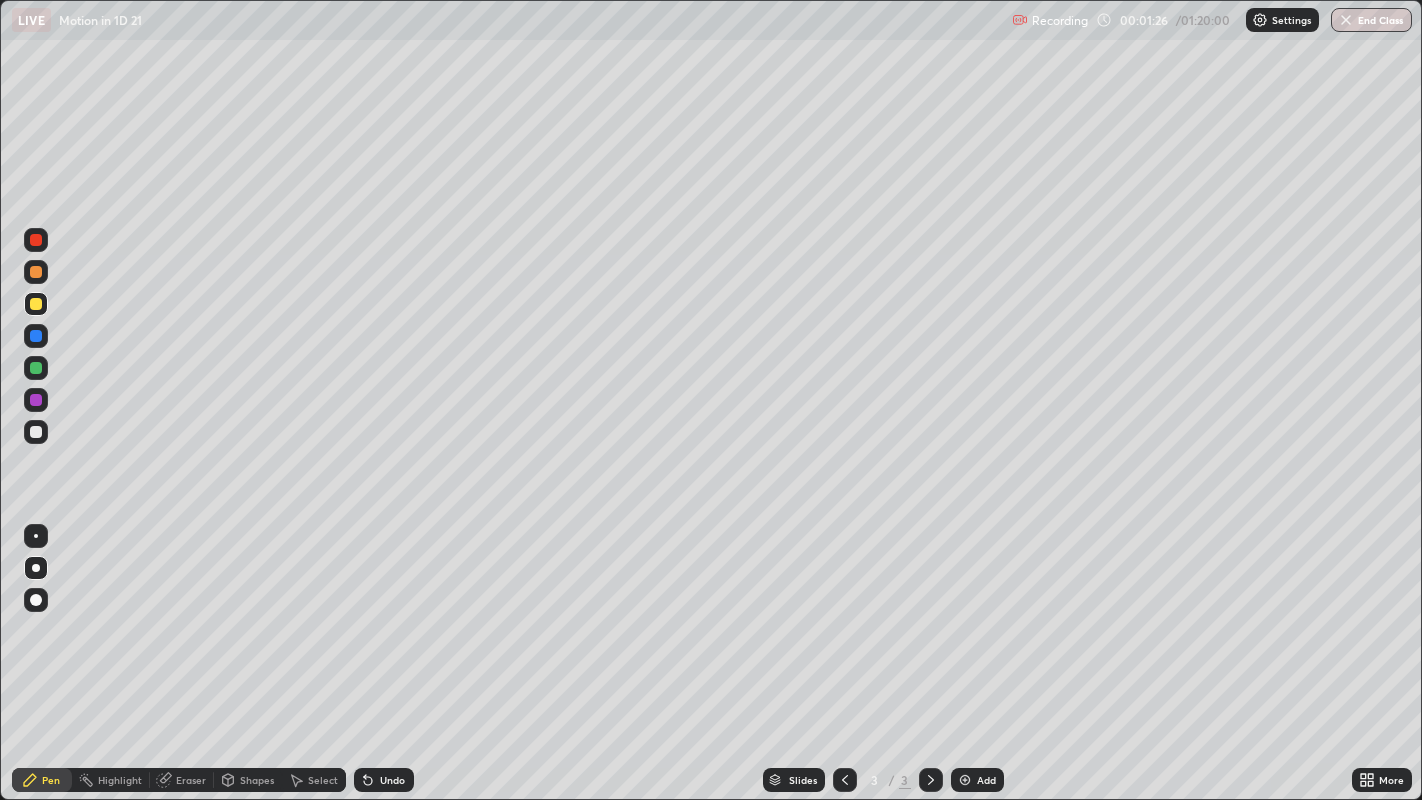 click at bounding box center (36, 336) 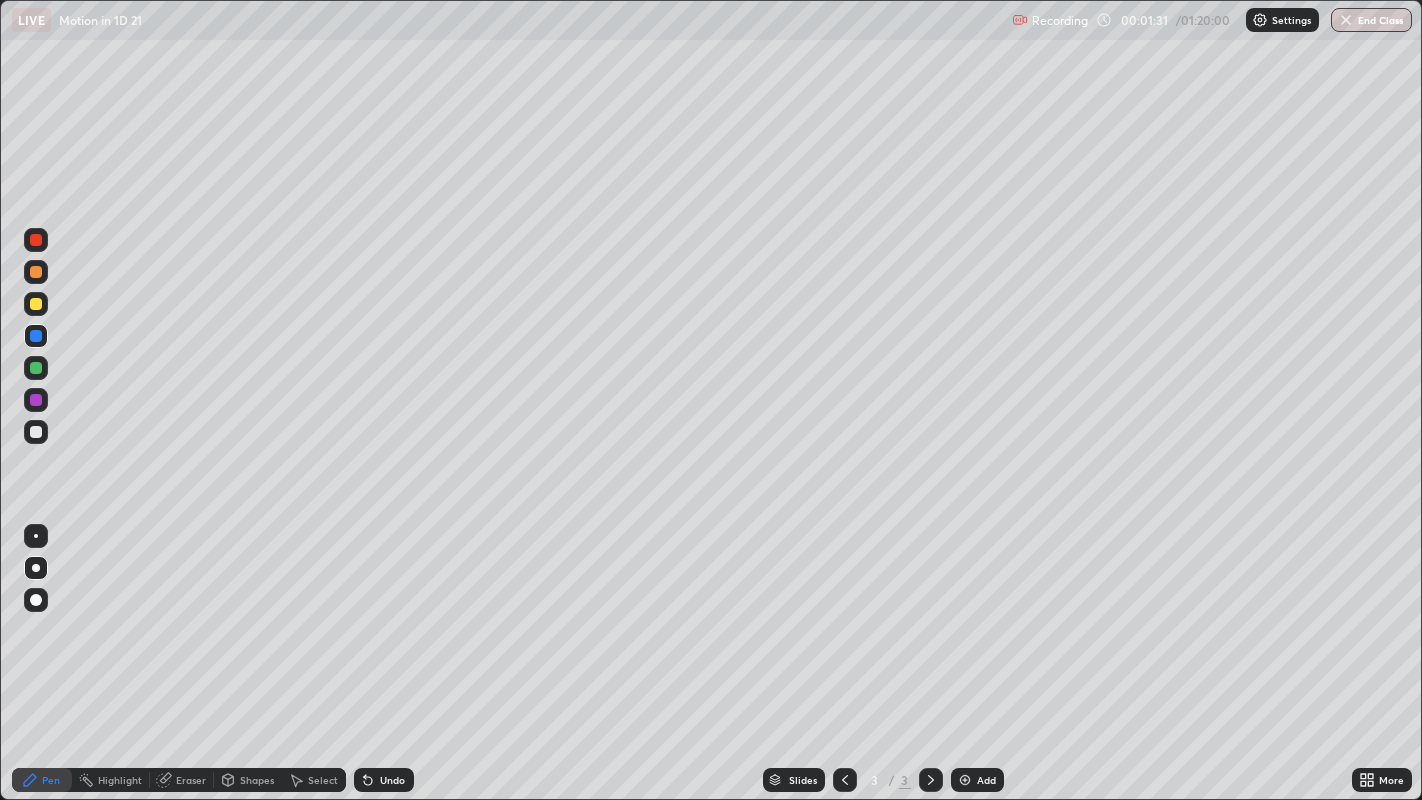 click at bounding box center [36, 432] 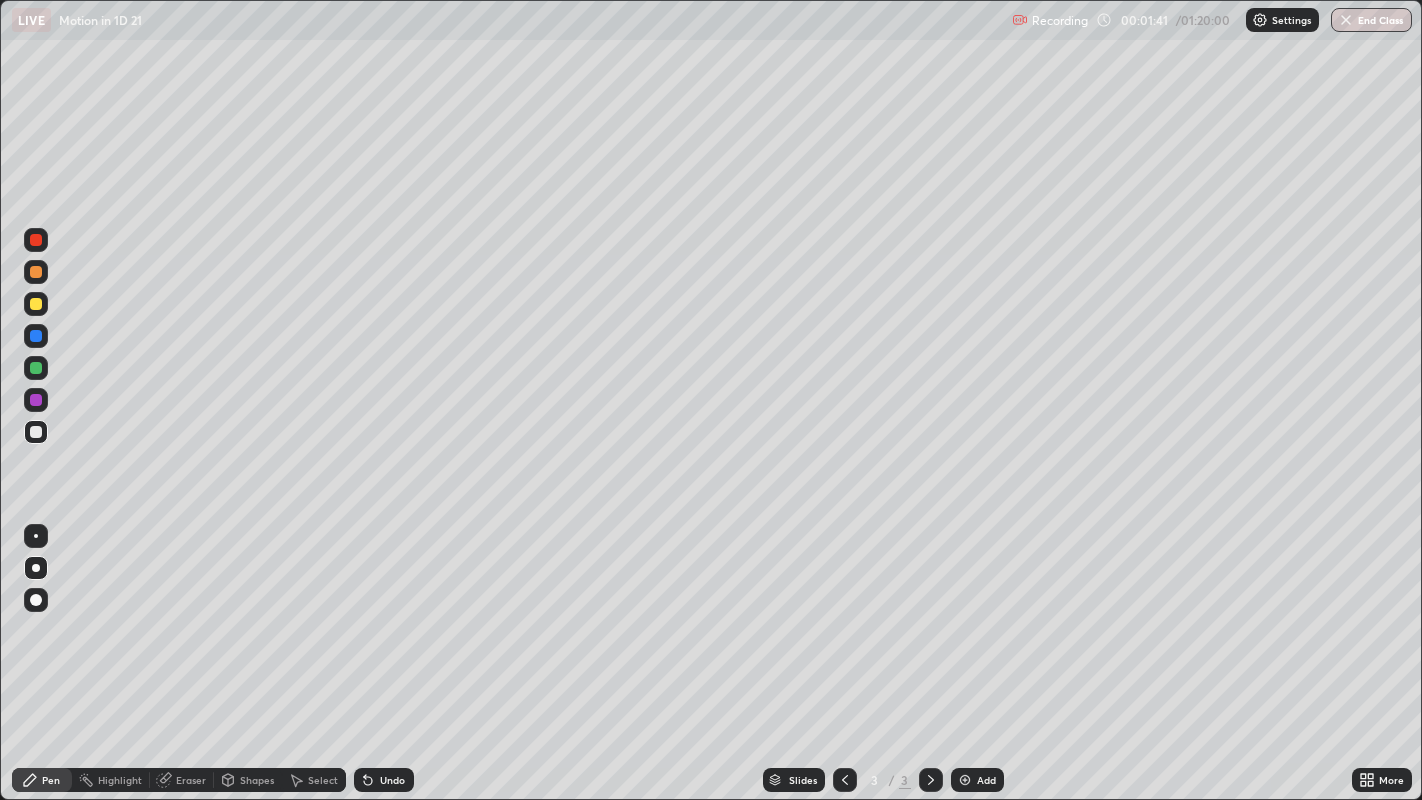click at bounding box center [36, 336] 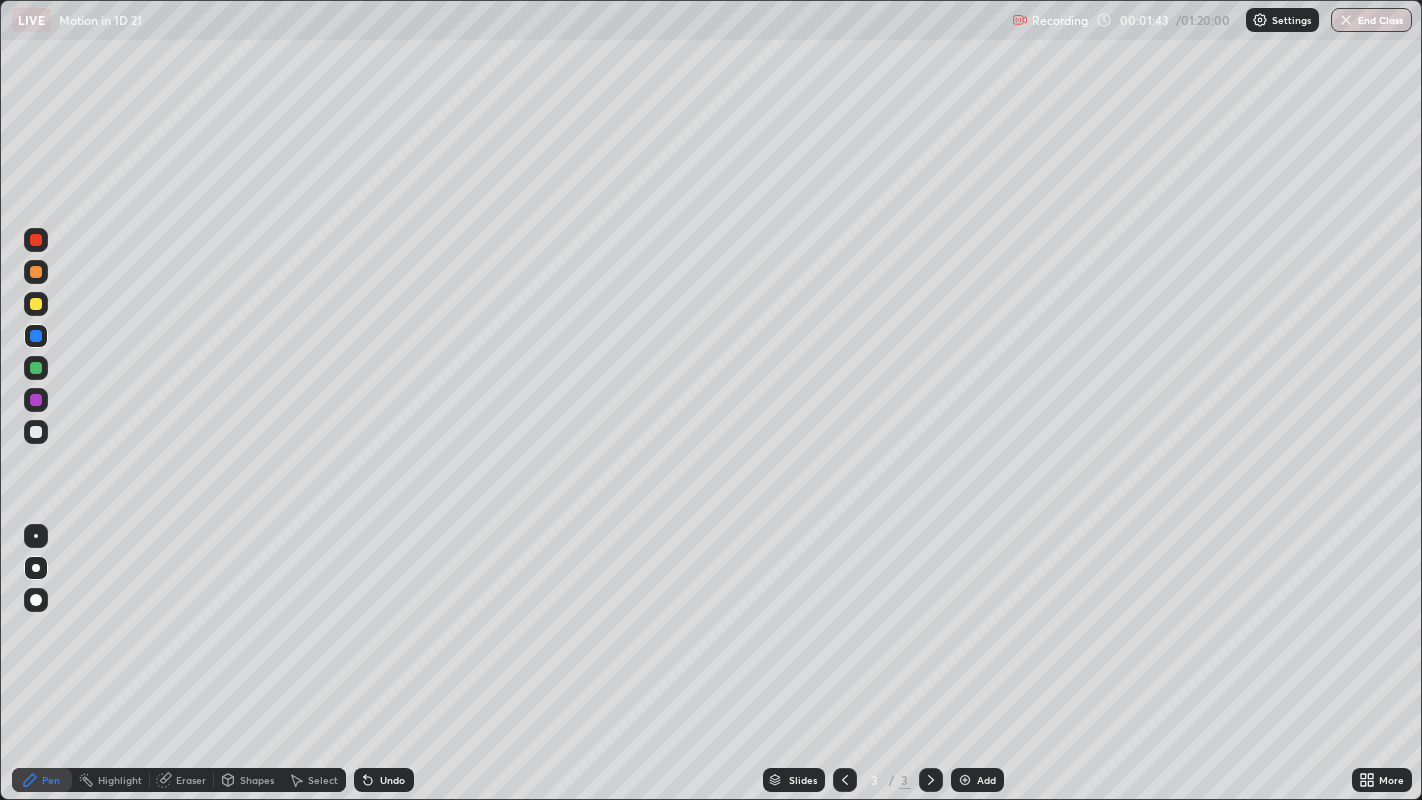 click at bounding box center [36, 432] 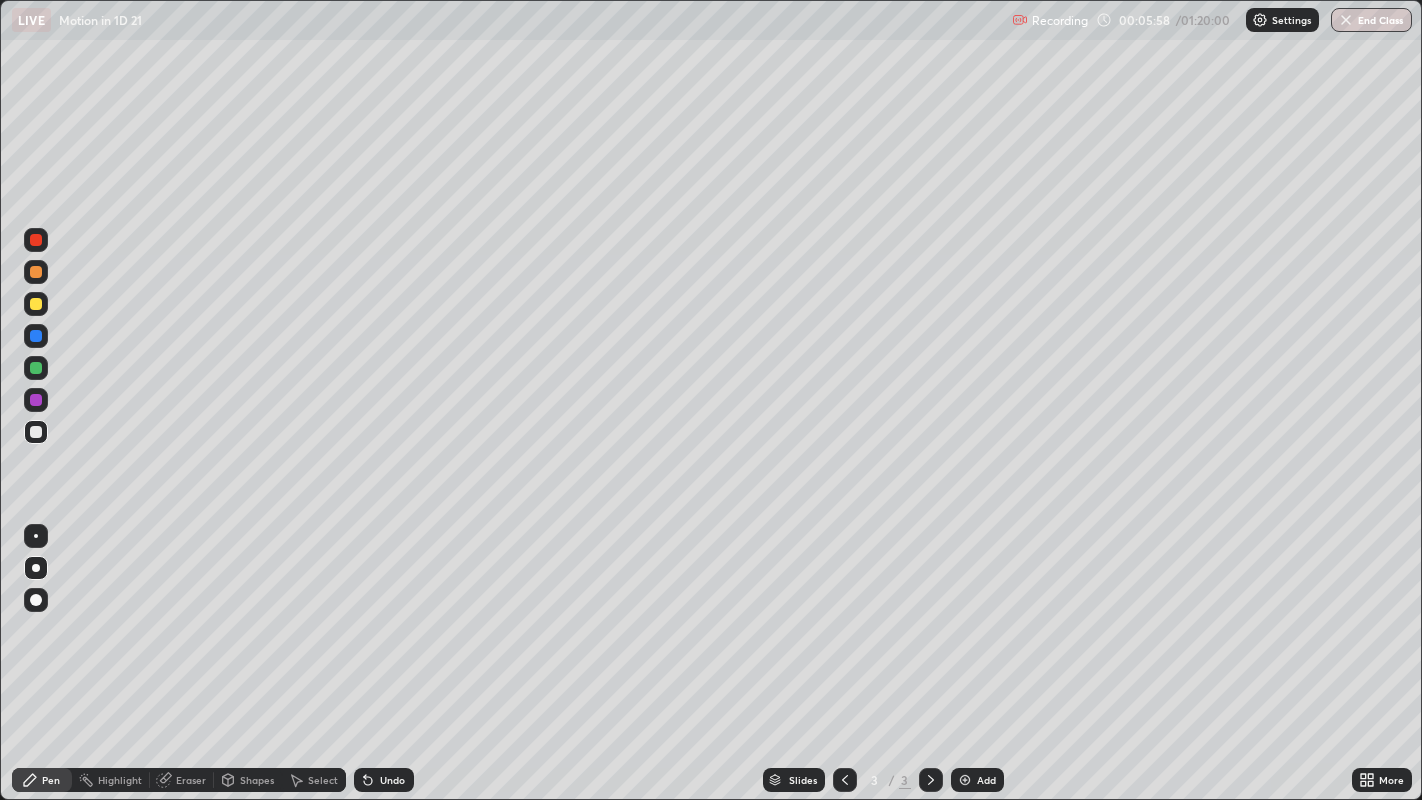 click at bounding box center (36, 304) 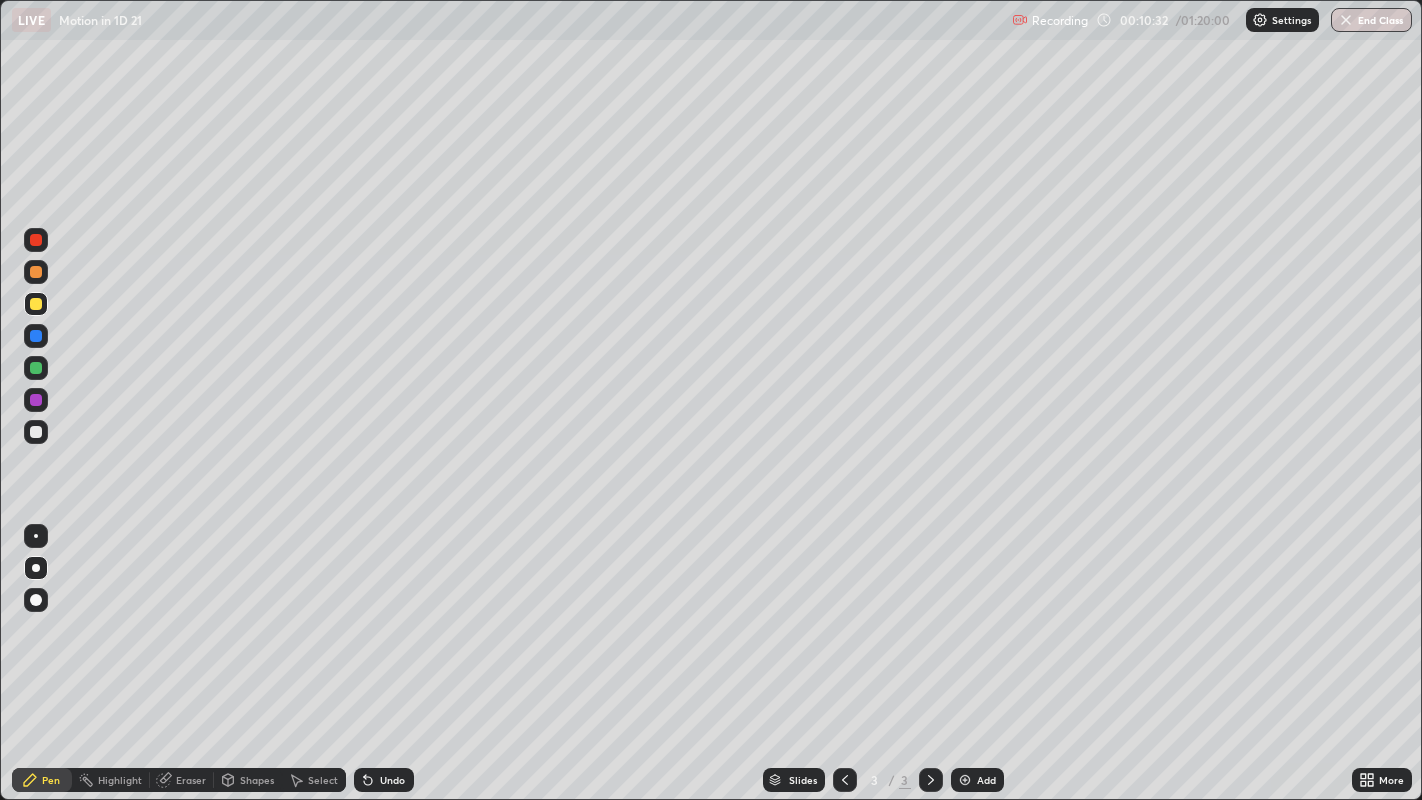 click at bounding box center [36, 432] 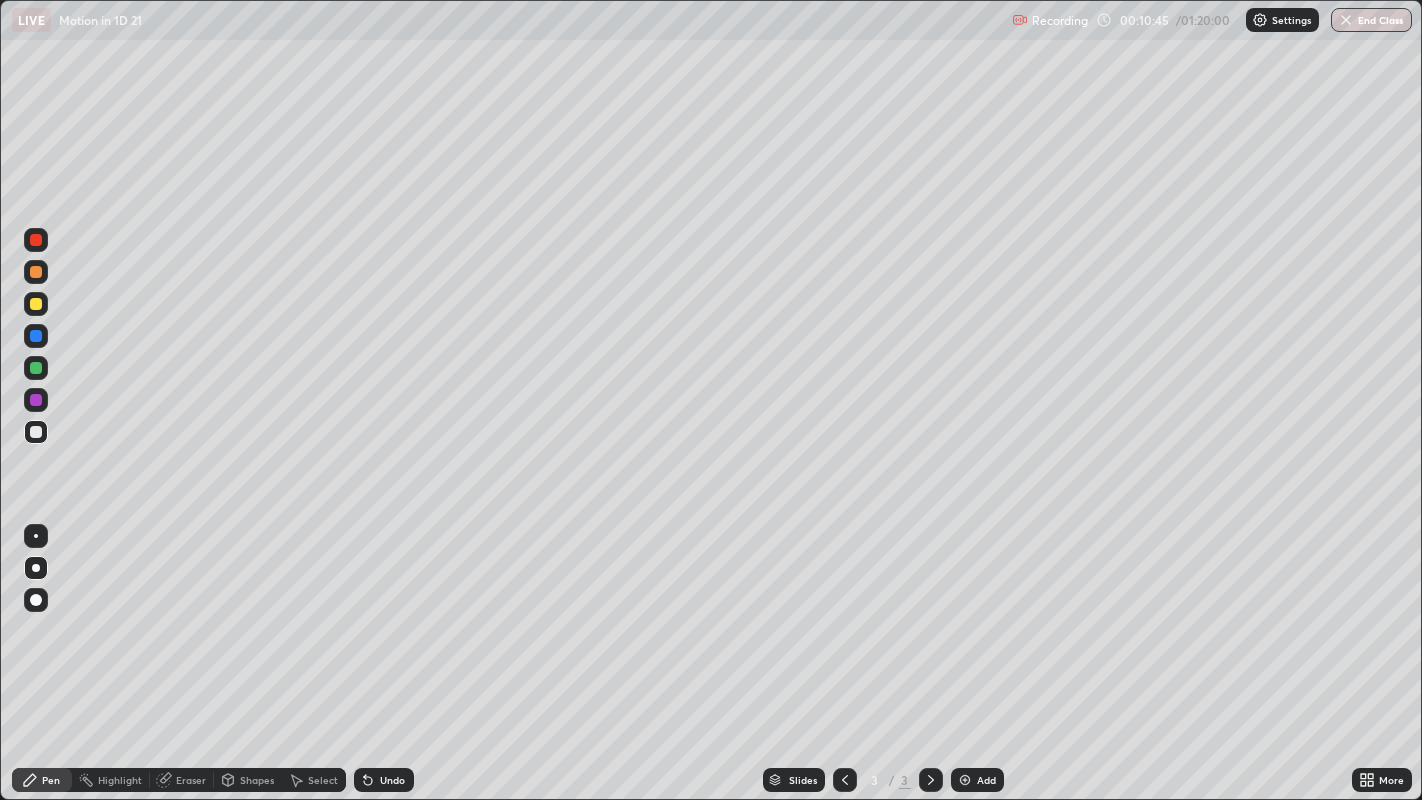 click on "Slides 3 / 3 Add" at bounding box center [883, 780] 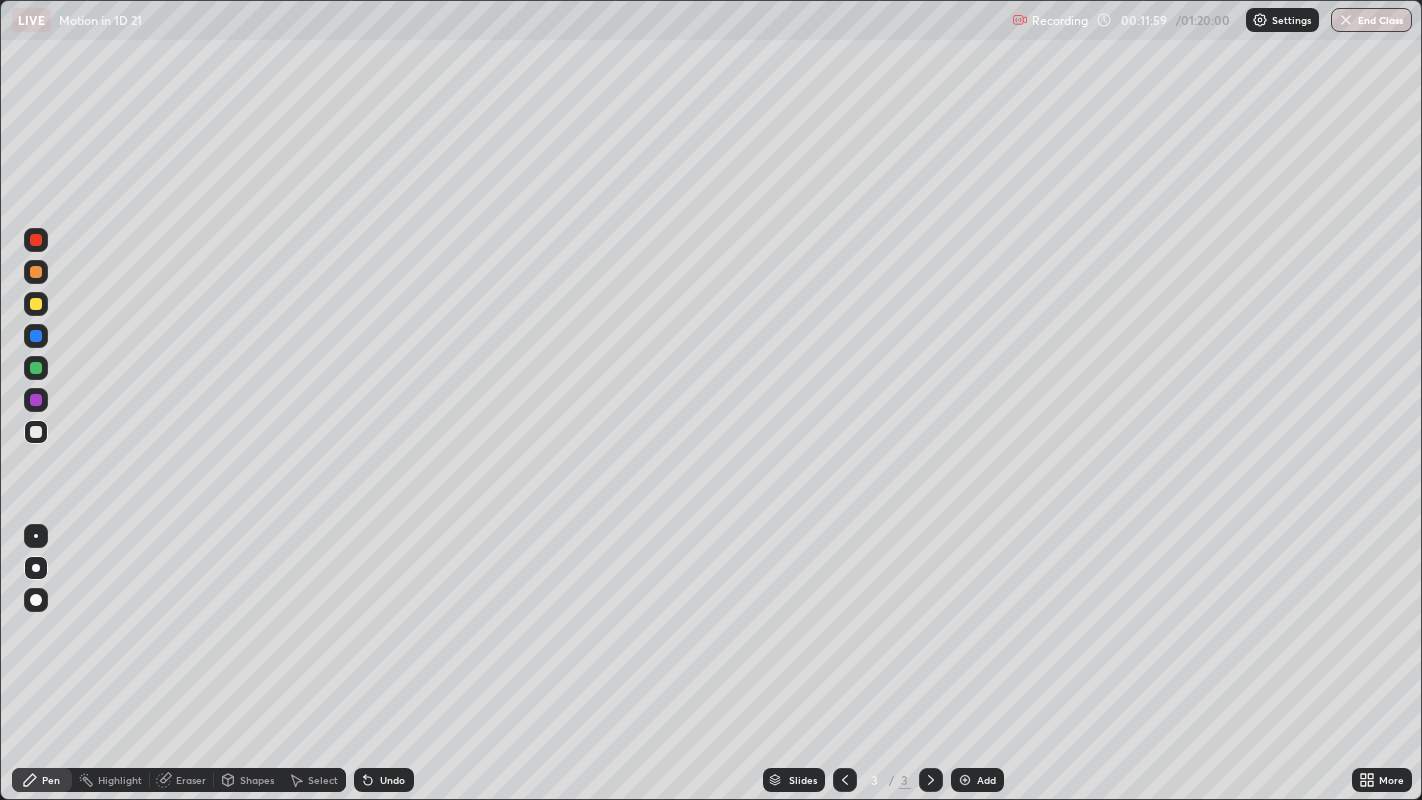 click on "Undo" at bounding box center (384, 780) 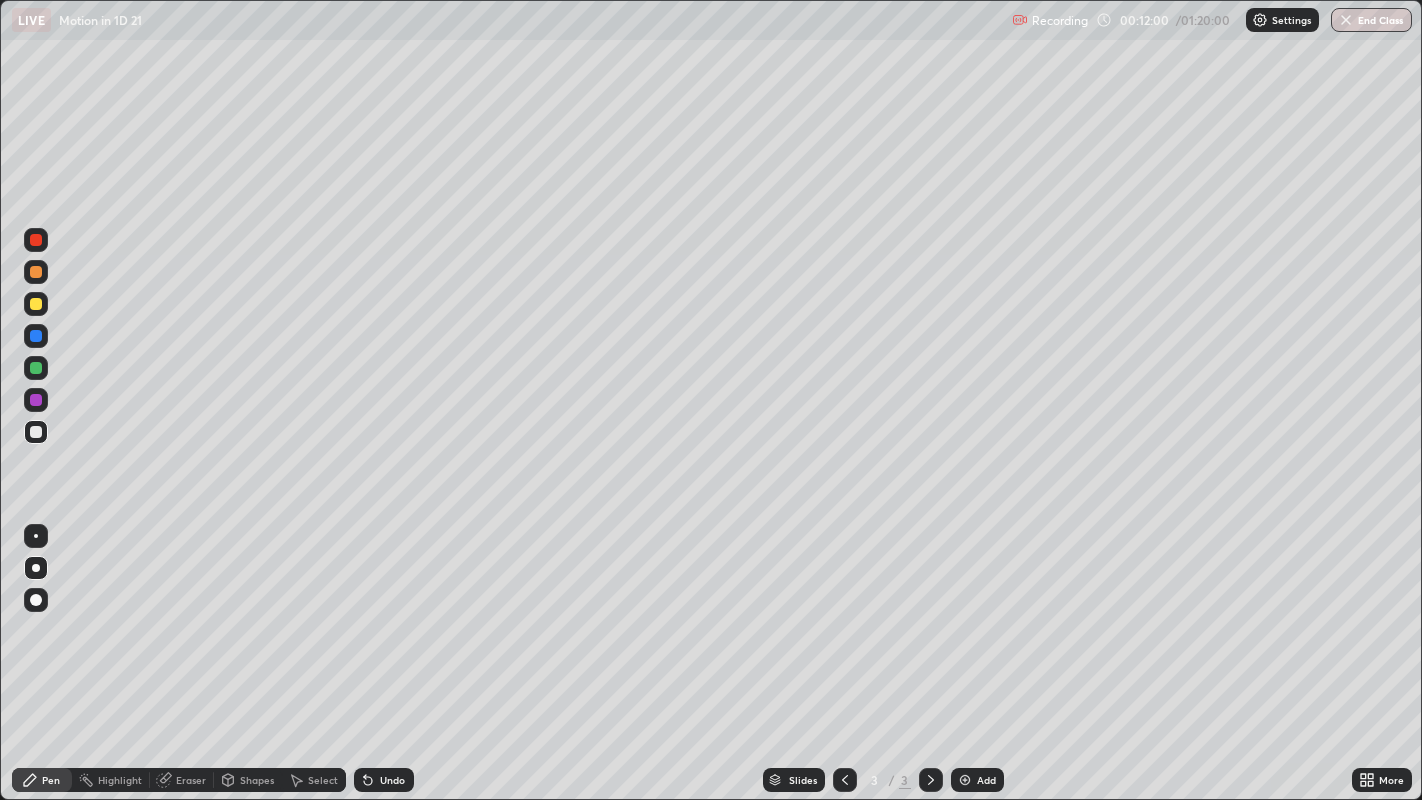 click at bounding box center (36, 304) 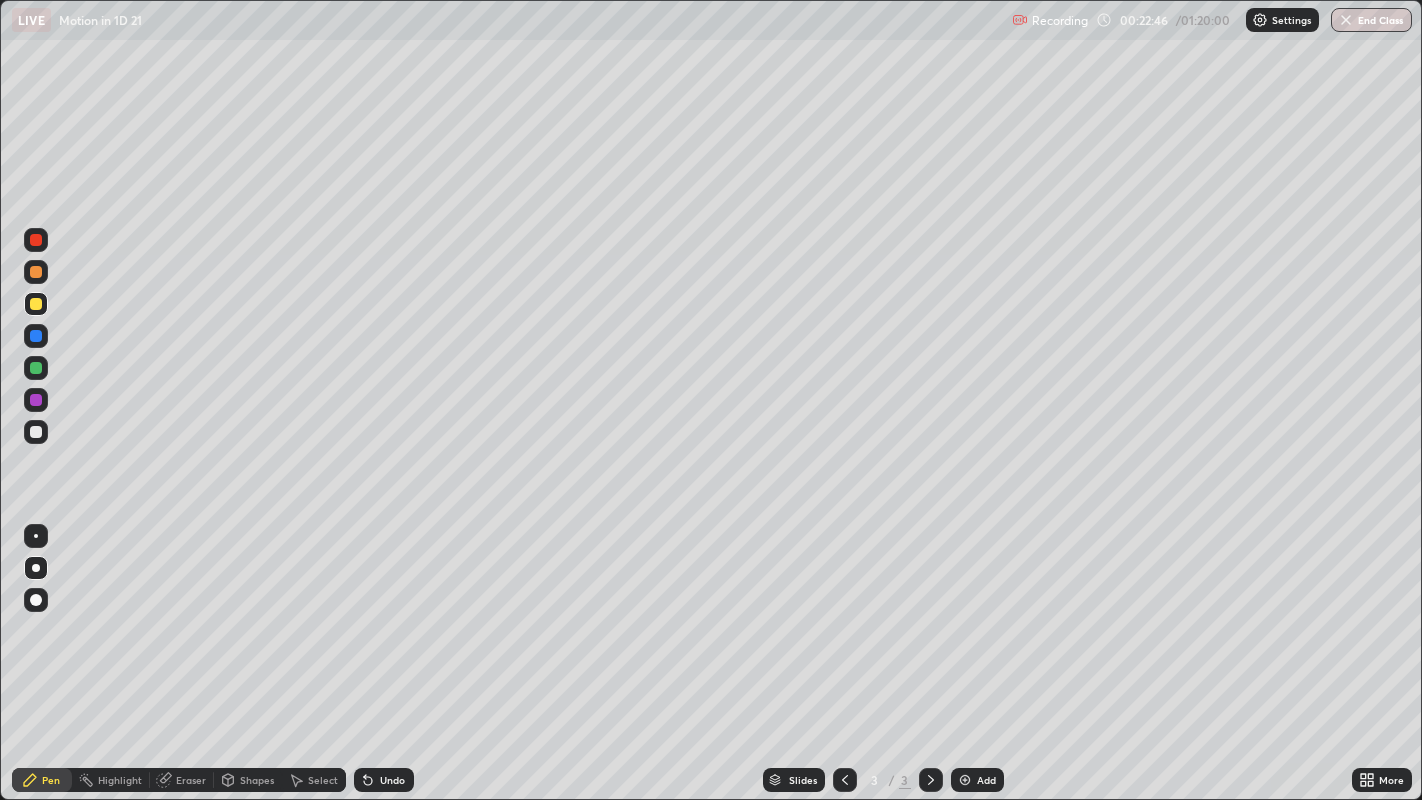 click on "Add" at bounding box center [977, 780] 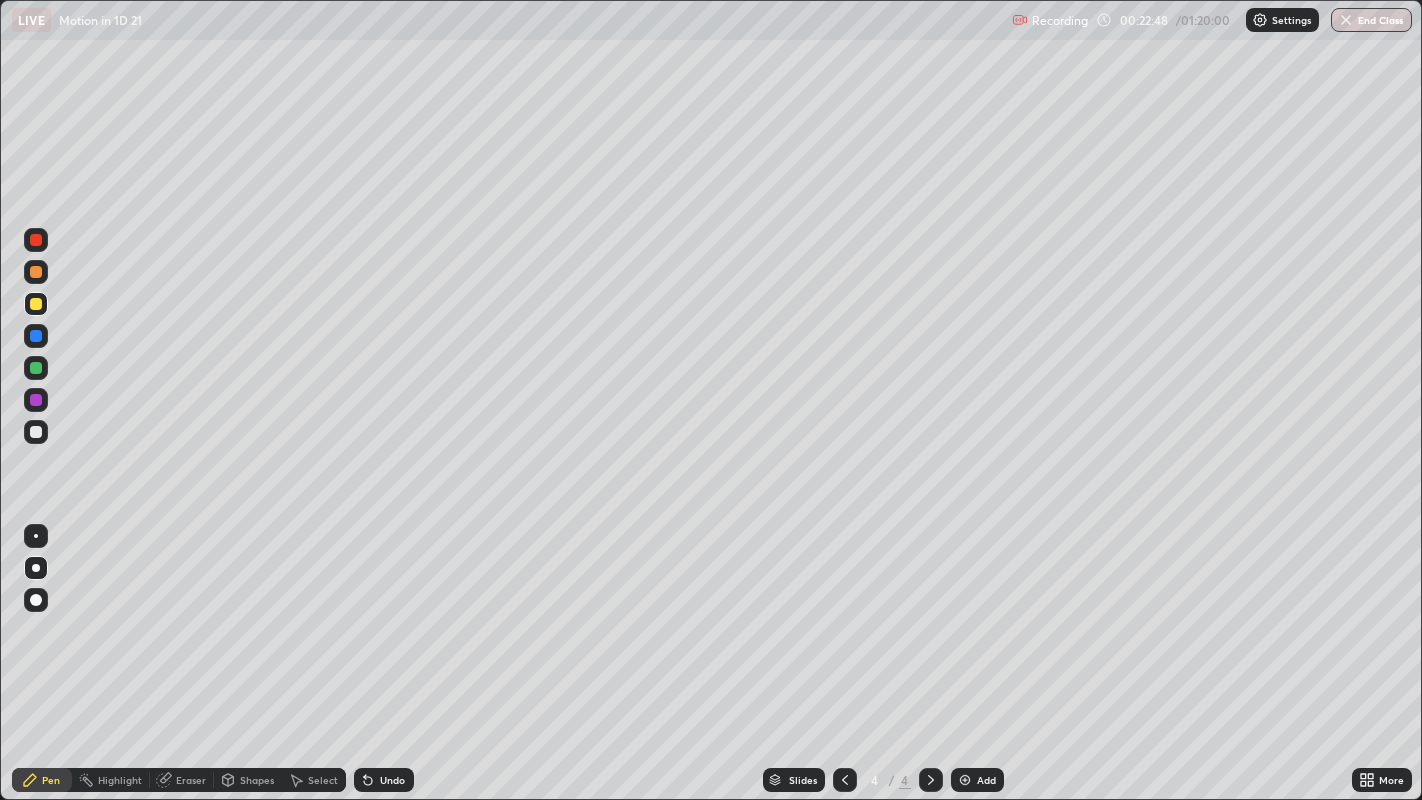 click at bounding box center (36, 432) 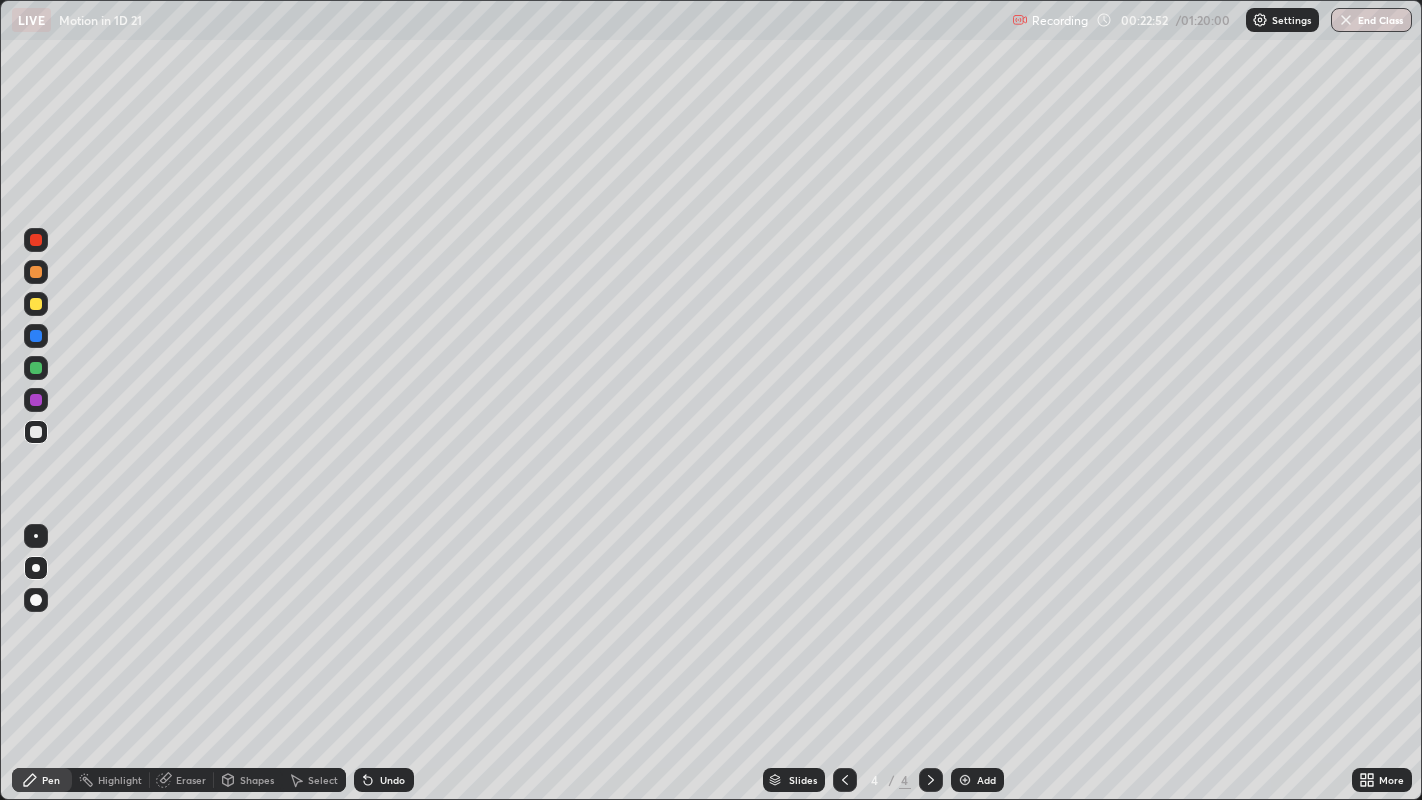 click on "Undo" at bounding box center [384, 780] 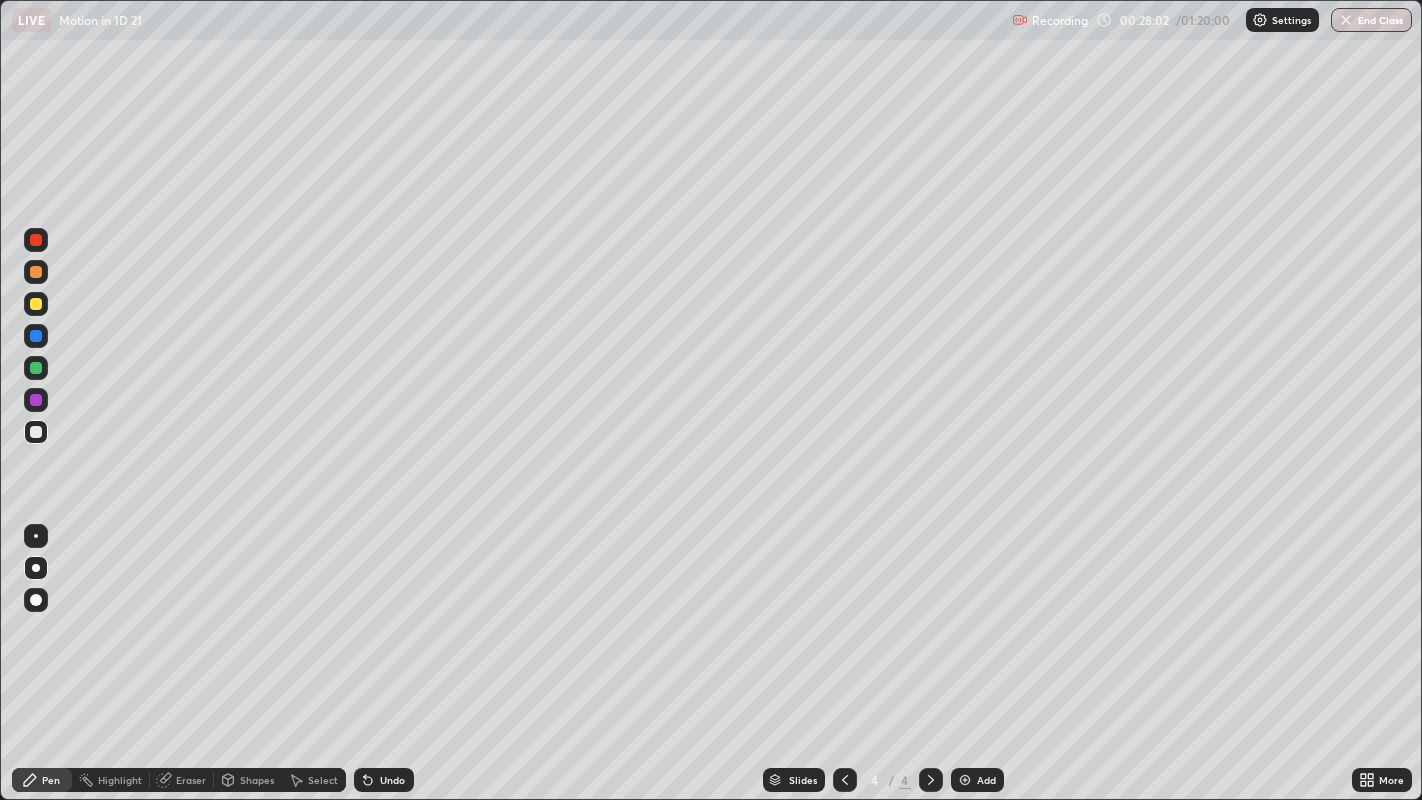 click on "Eraser" at bounding box center (182, 780) 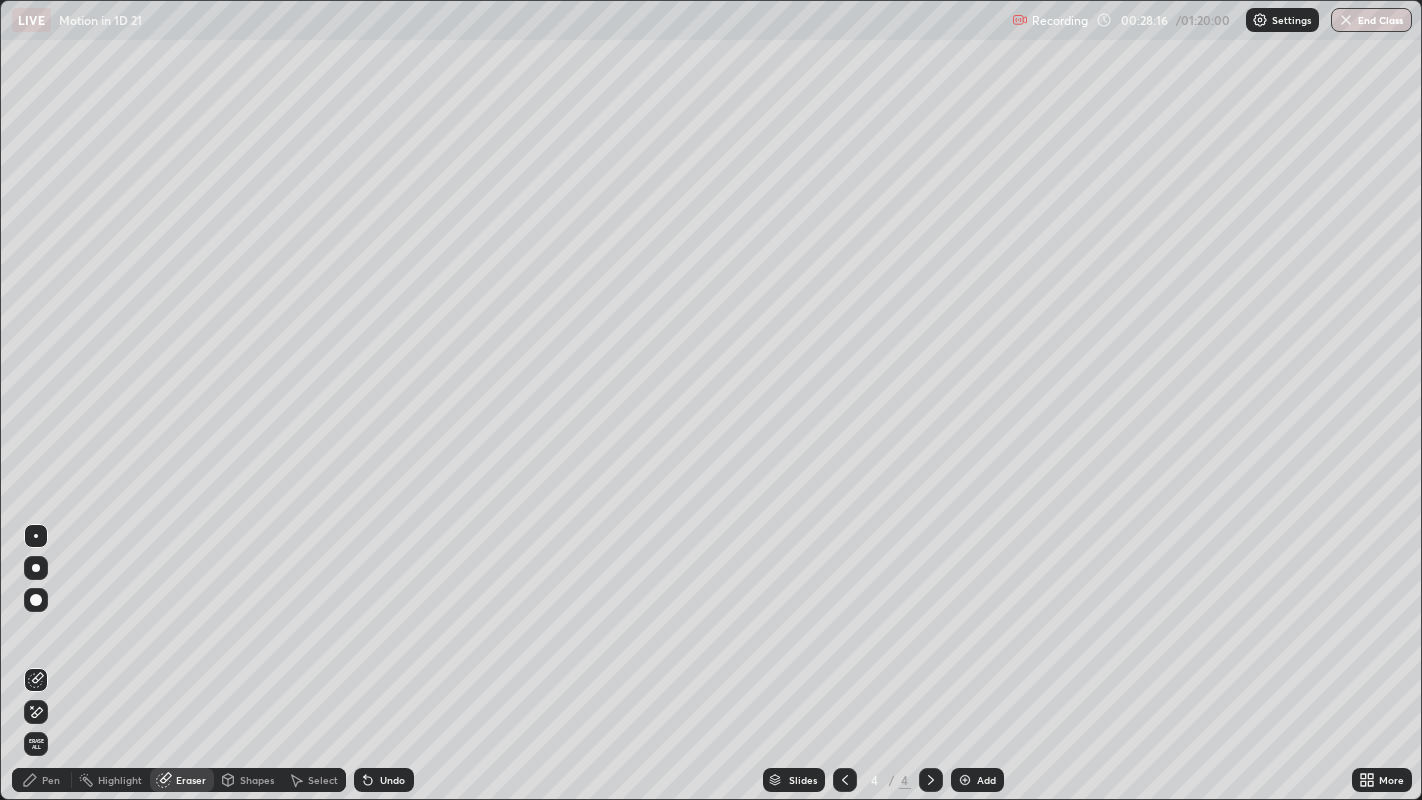 click at bounding box center (36, 568) 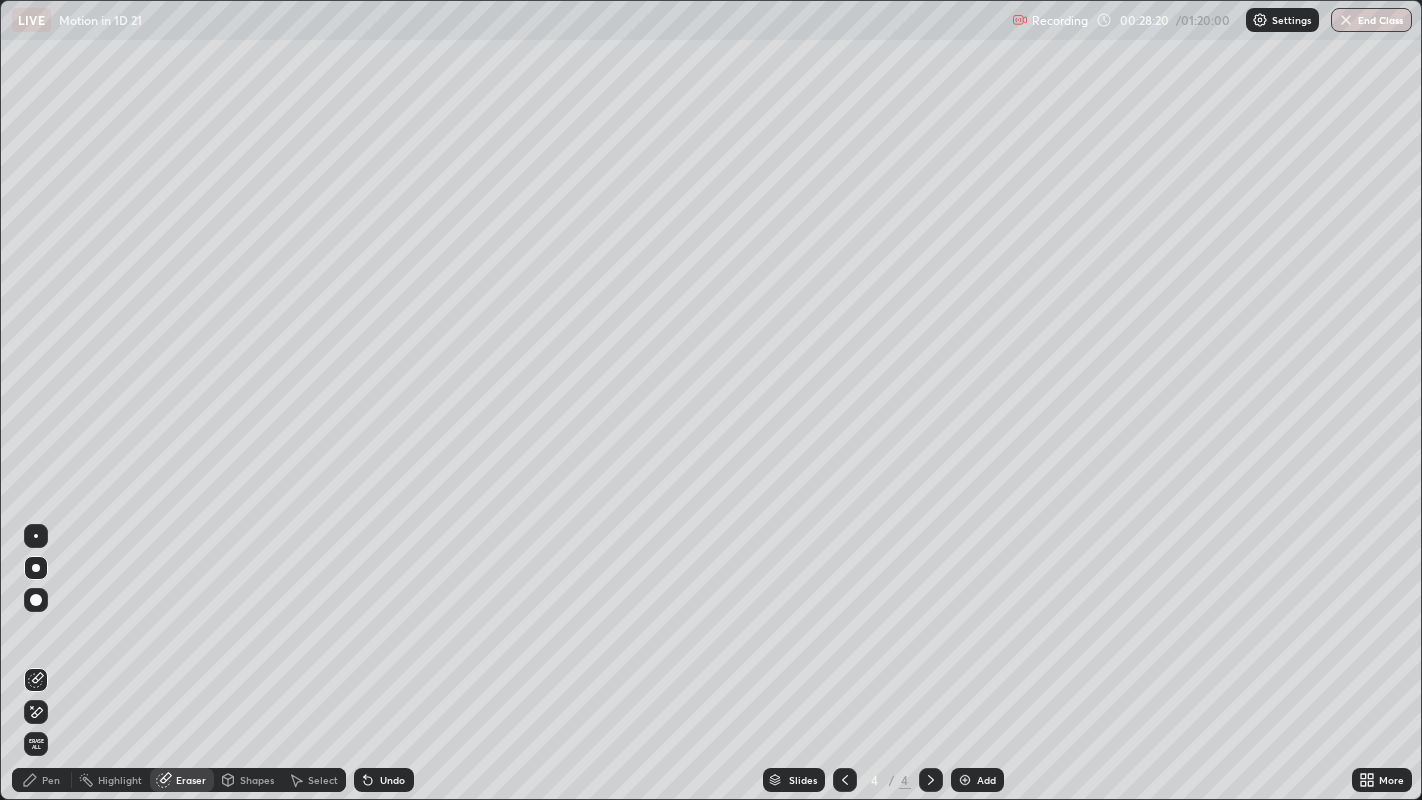 click at bounding box center [36, 568] 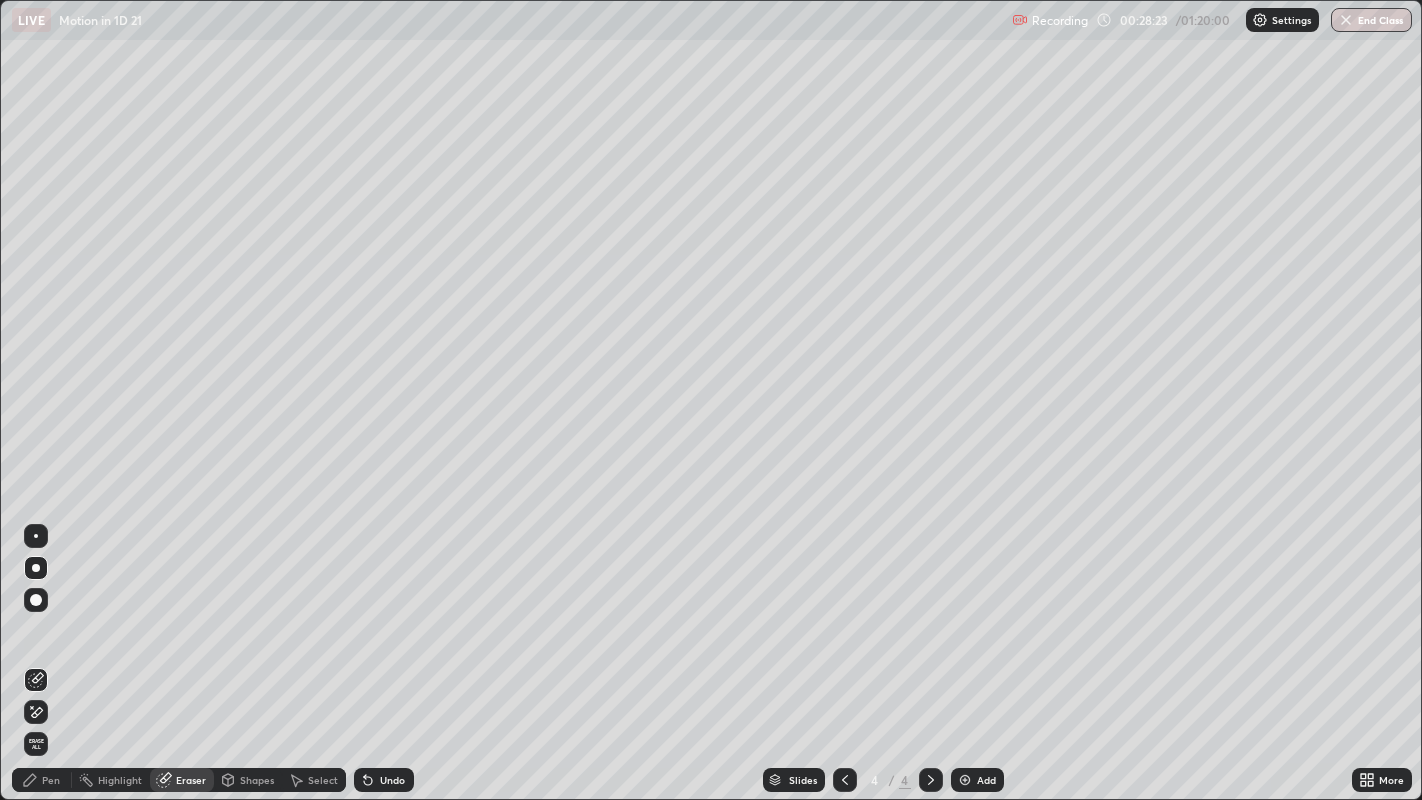 click 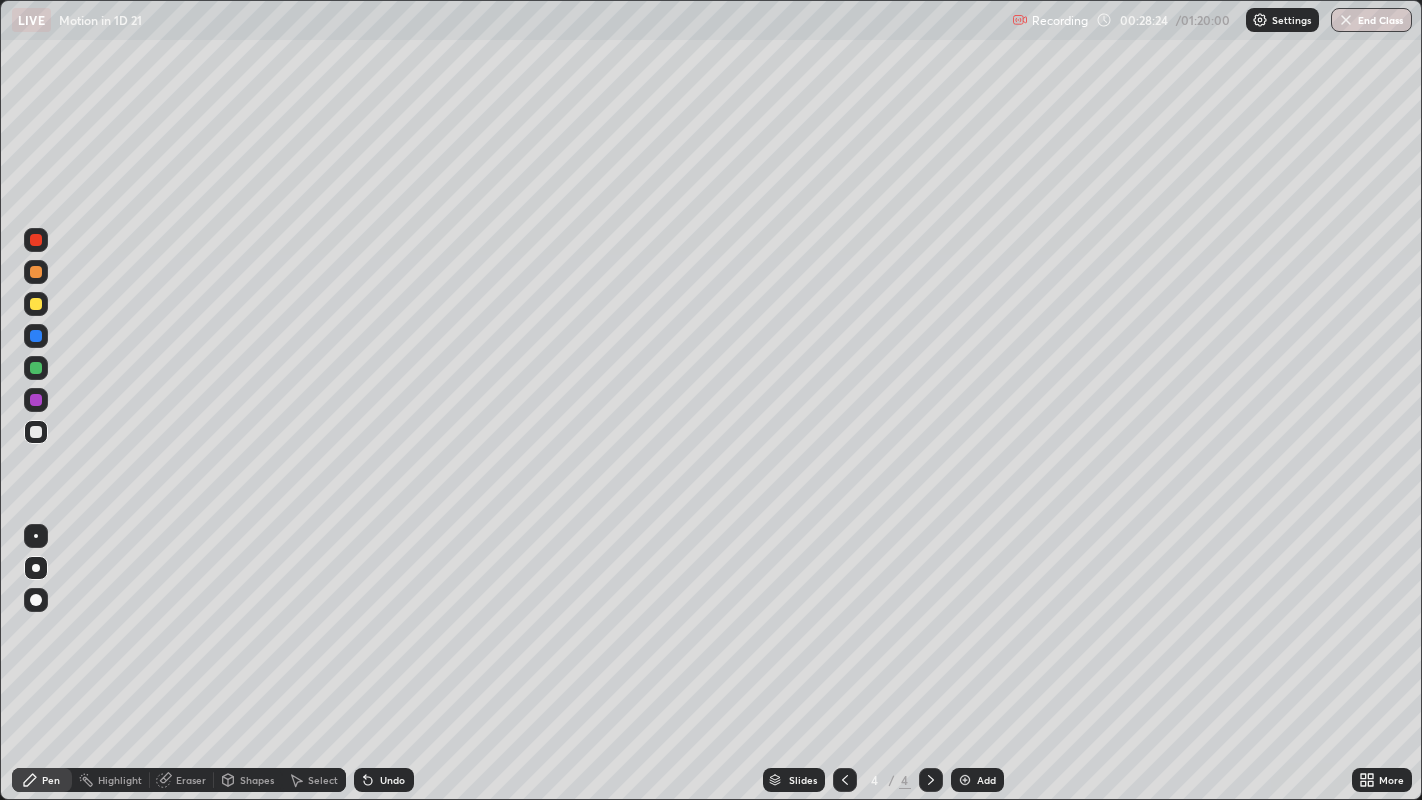 click at bounding box center (36, 568) 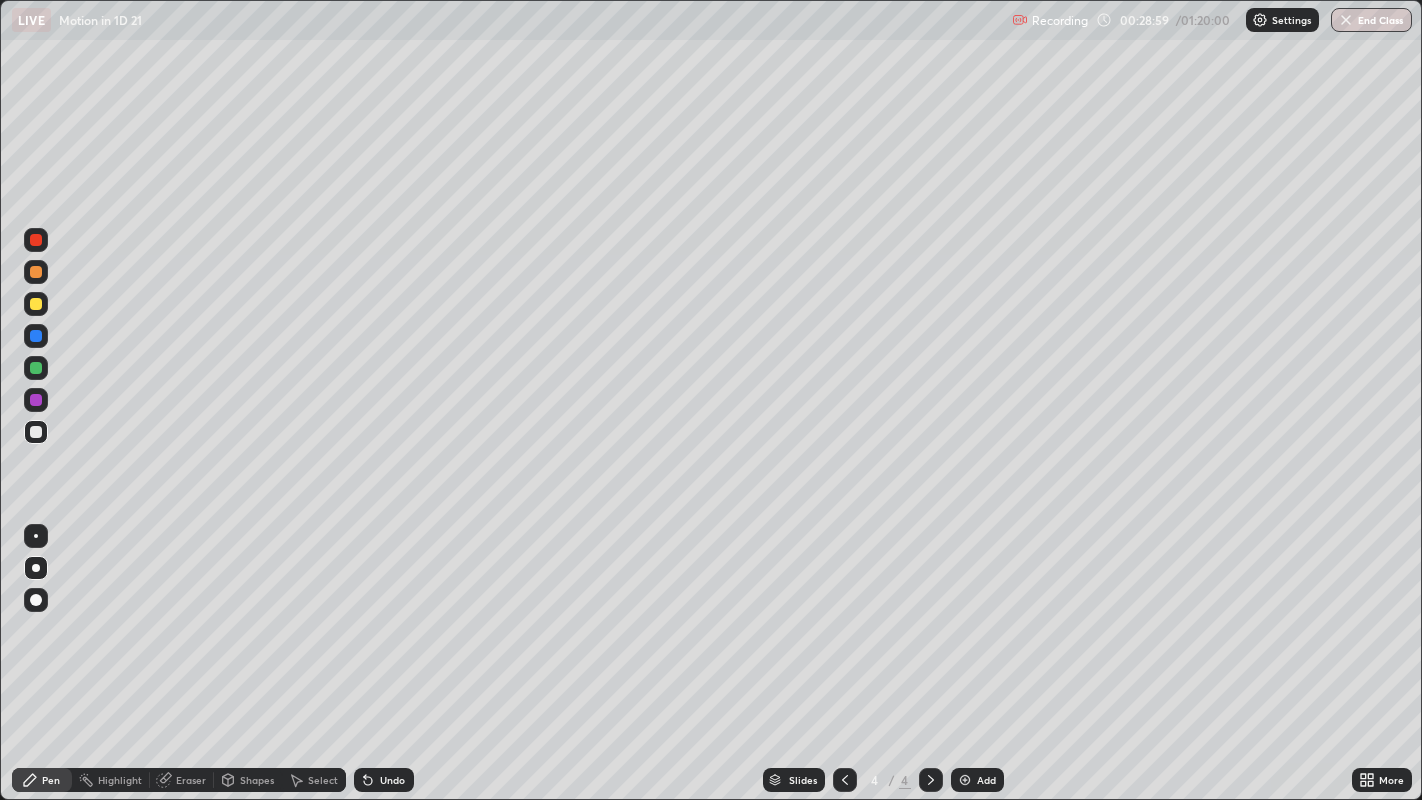 click on "Eraser" at bounding box center [191, 780] 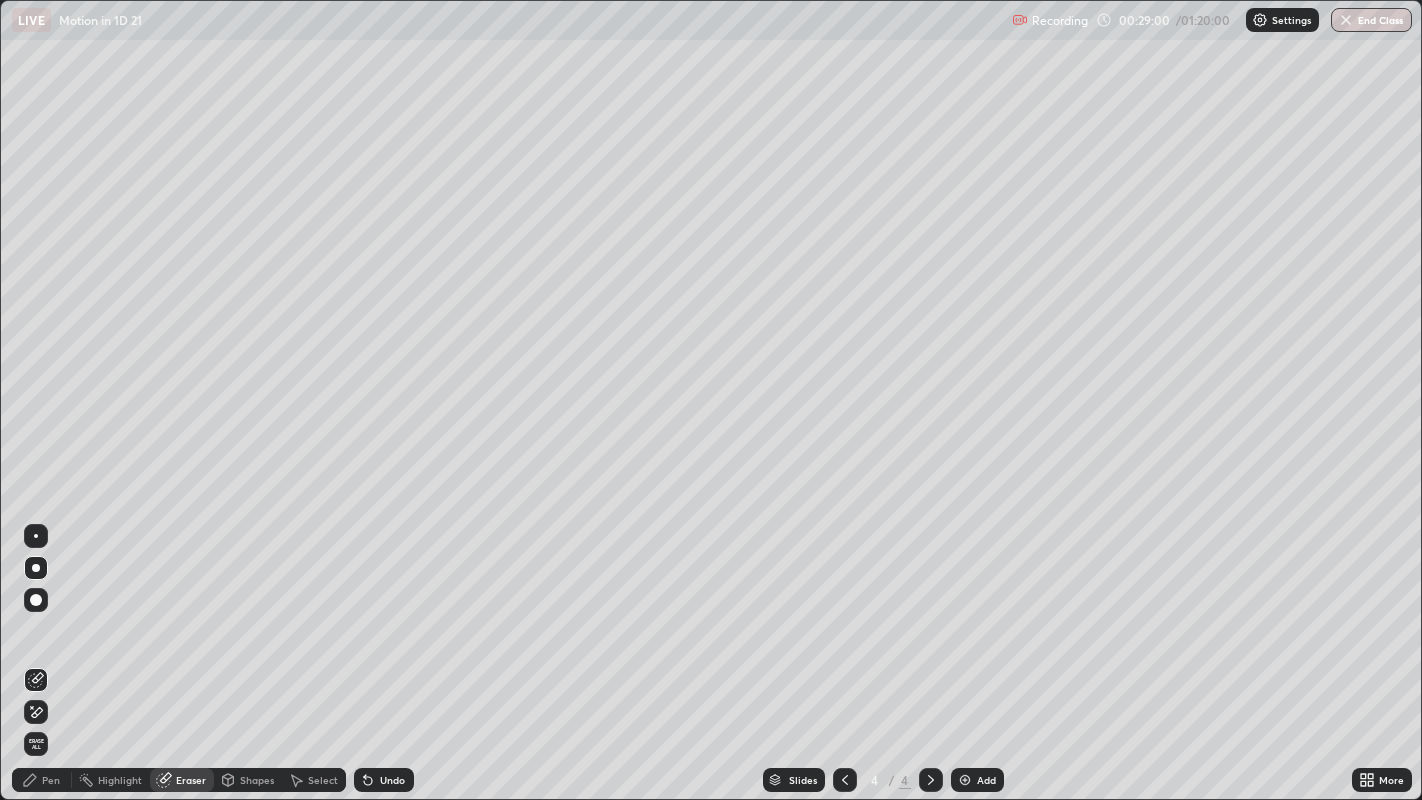 click on "Eraser" at bounding box center [191, 780] 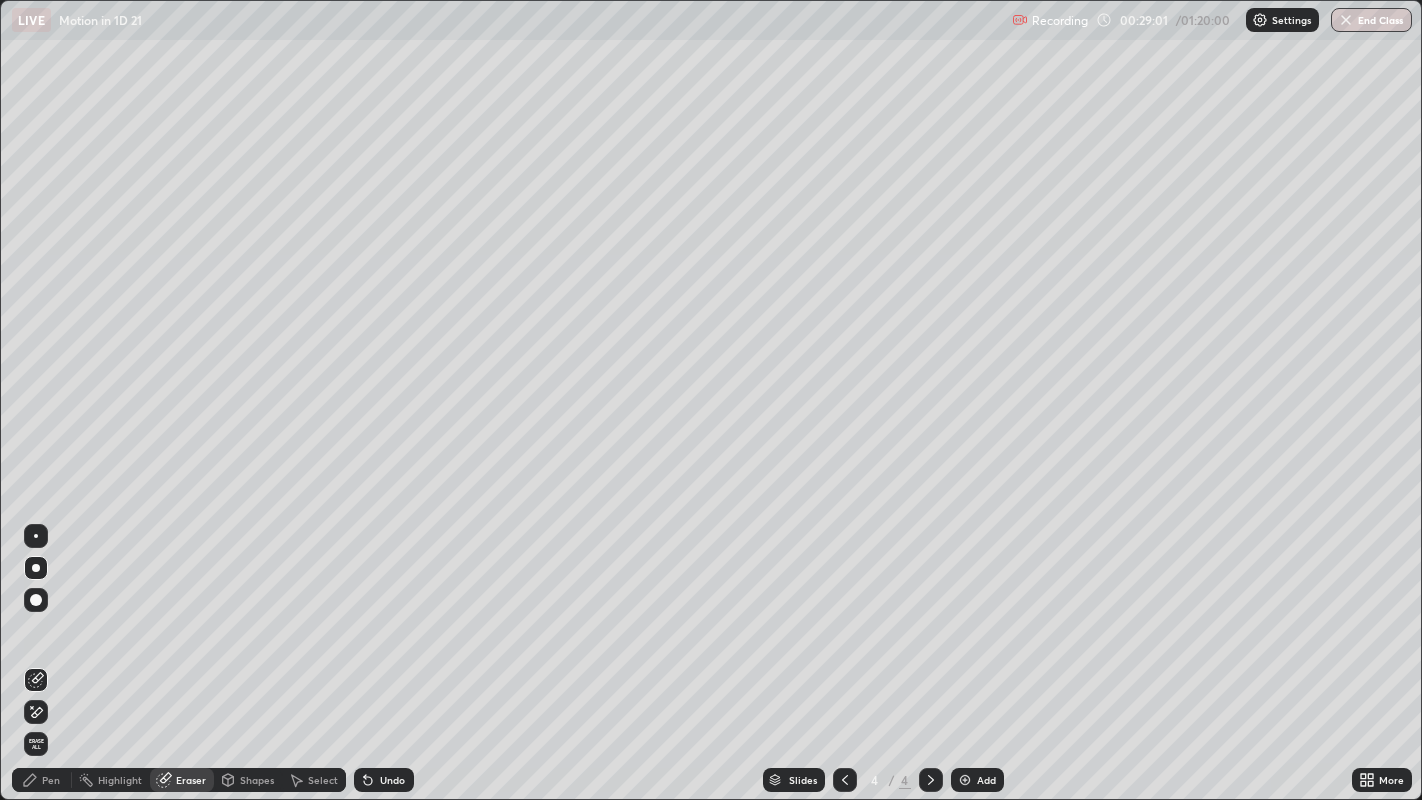 click on "Pen" at bounding box center [42, 780] 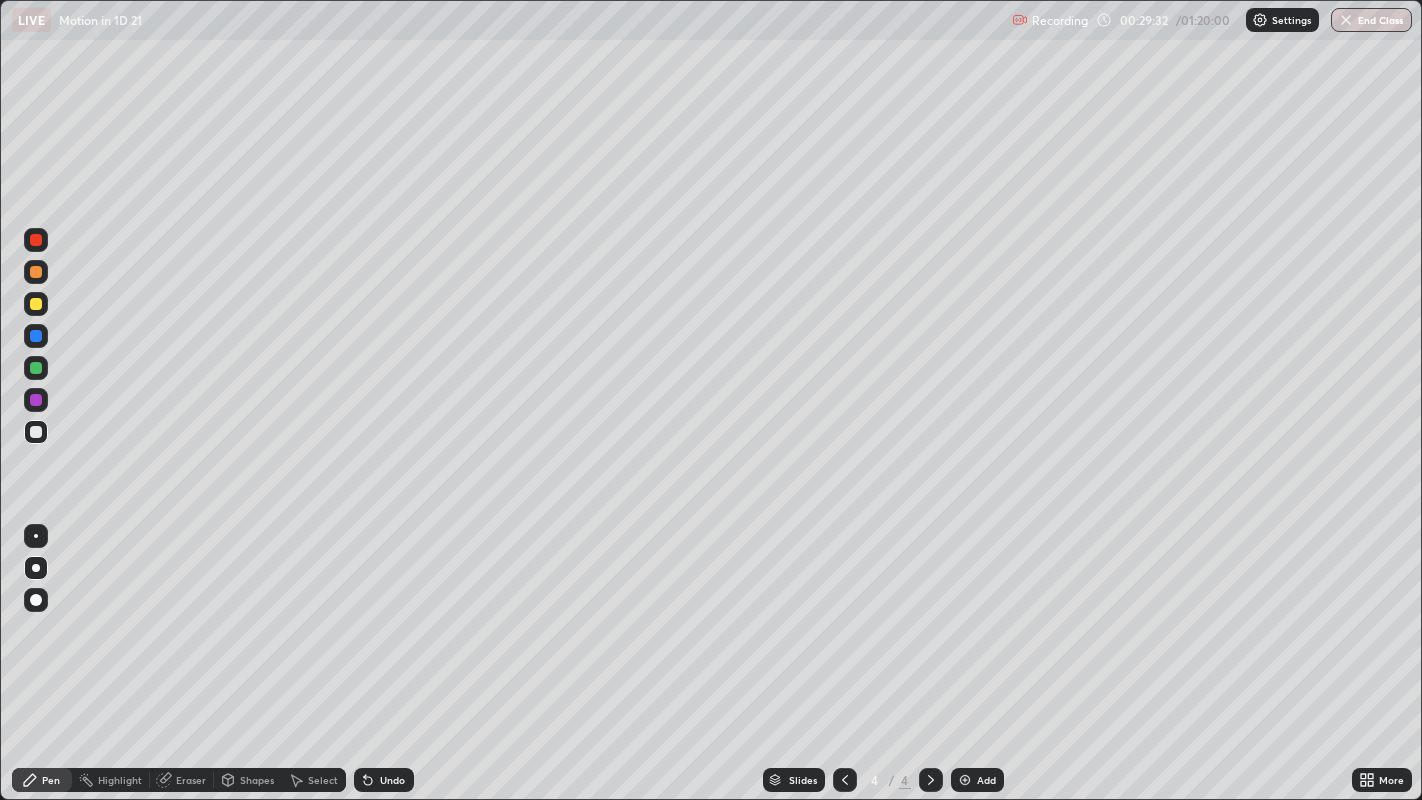 click at bounding box center (36, 336) 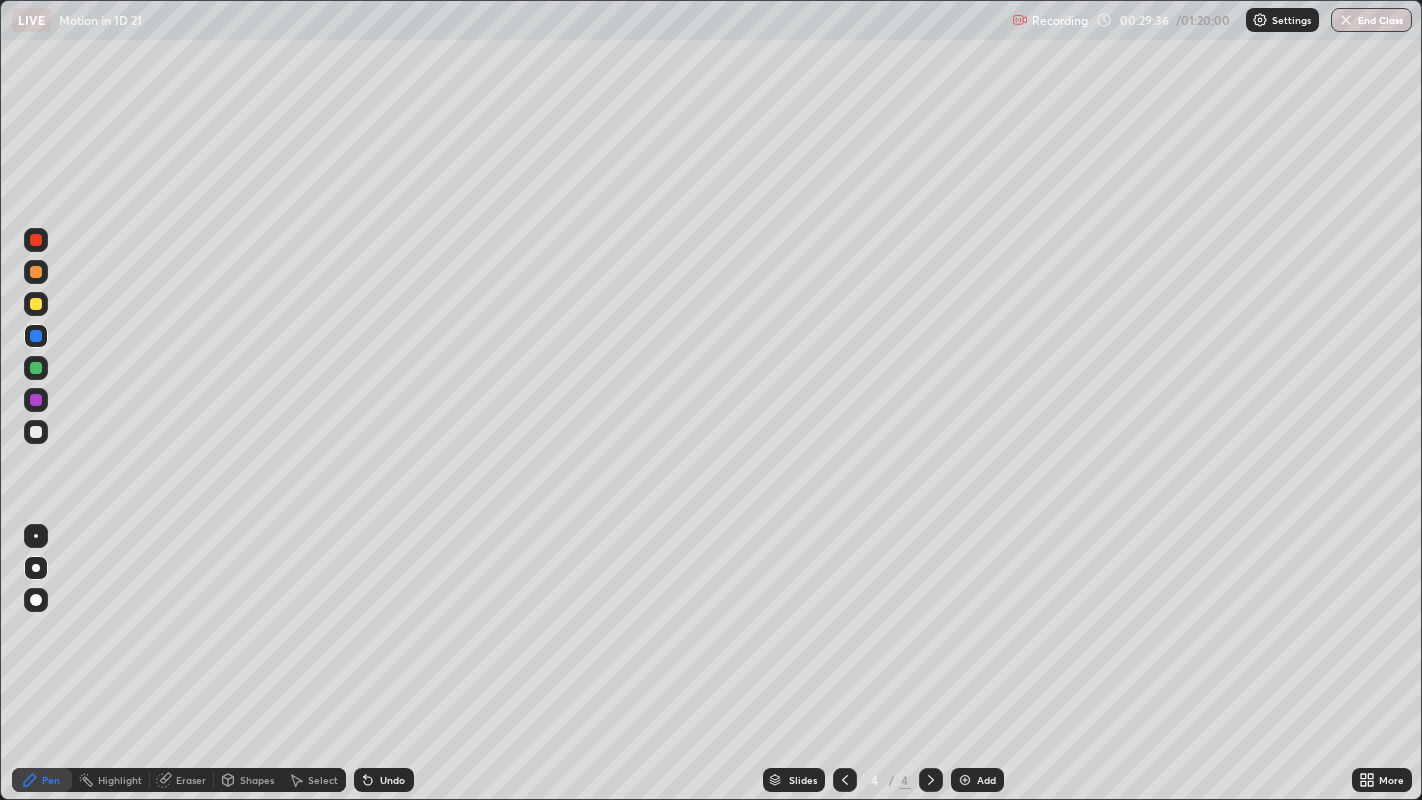 click at bounding box center (36, 432) 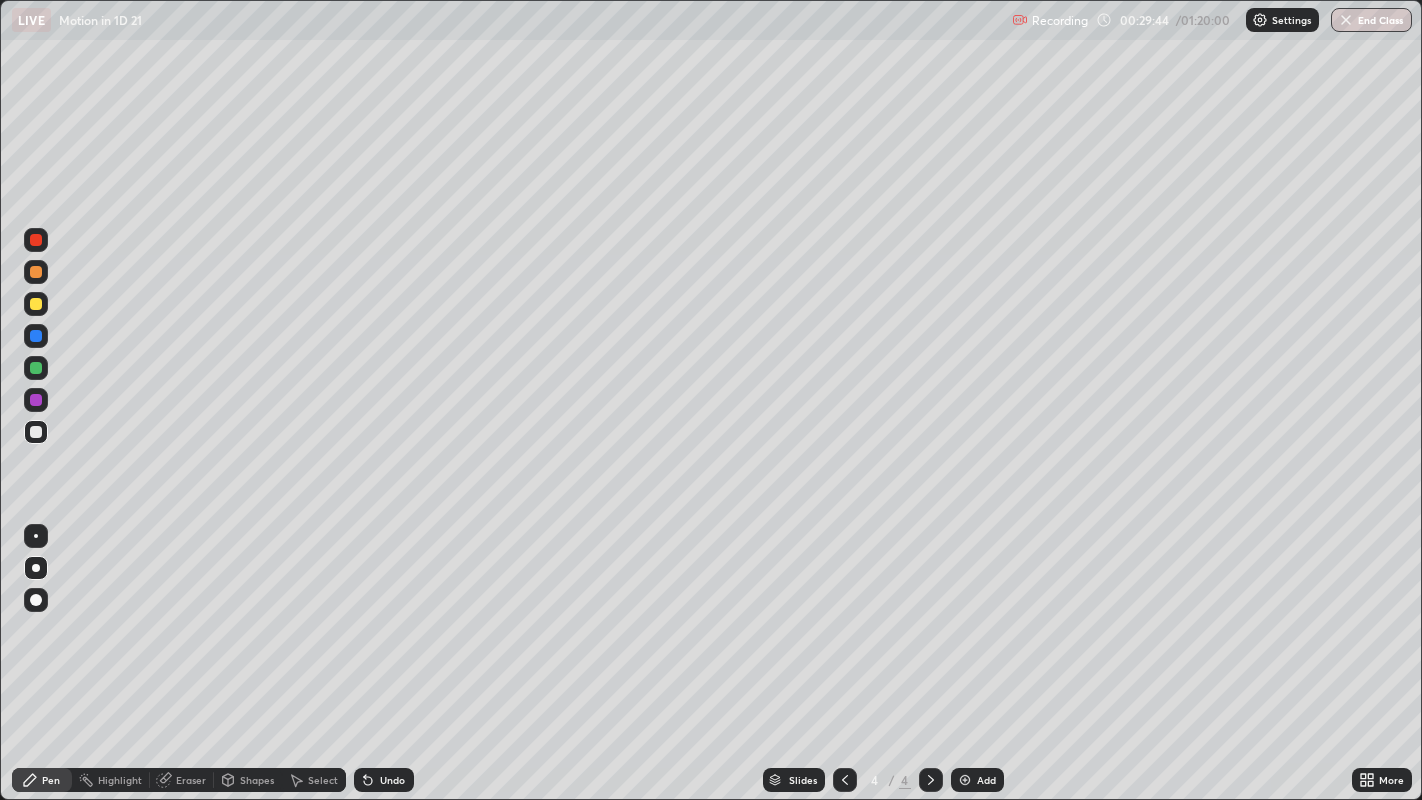 click at bounding box center [36, 368] 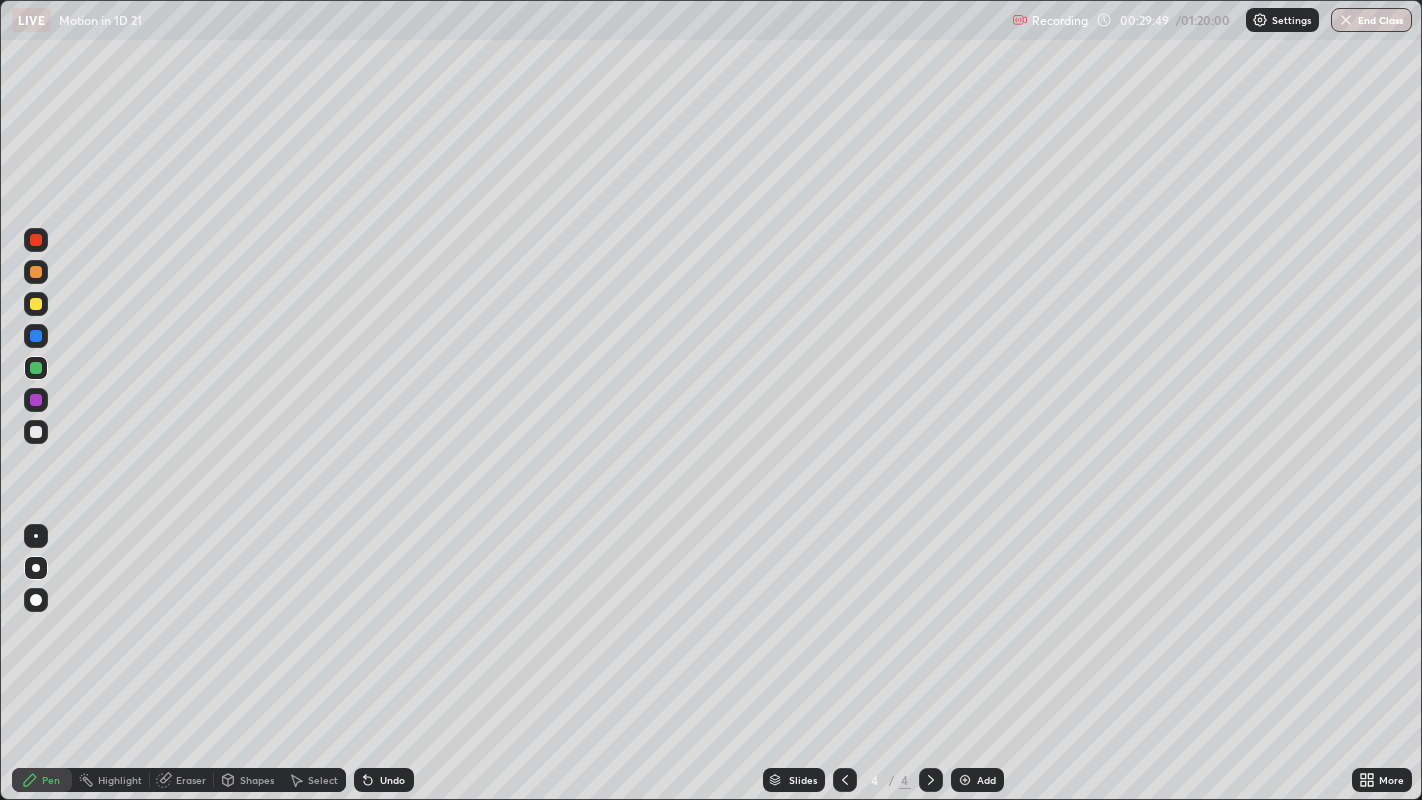 click at bounding box center (36, 304) 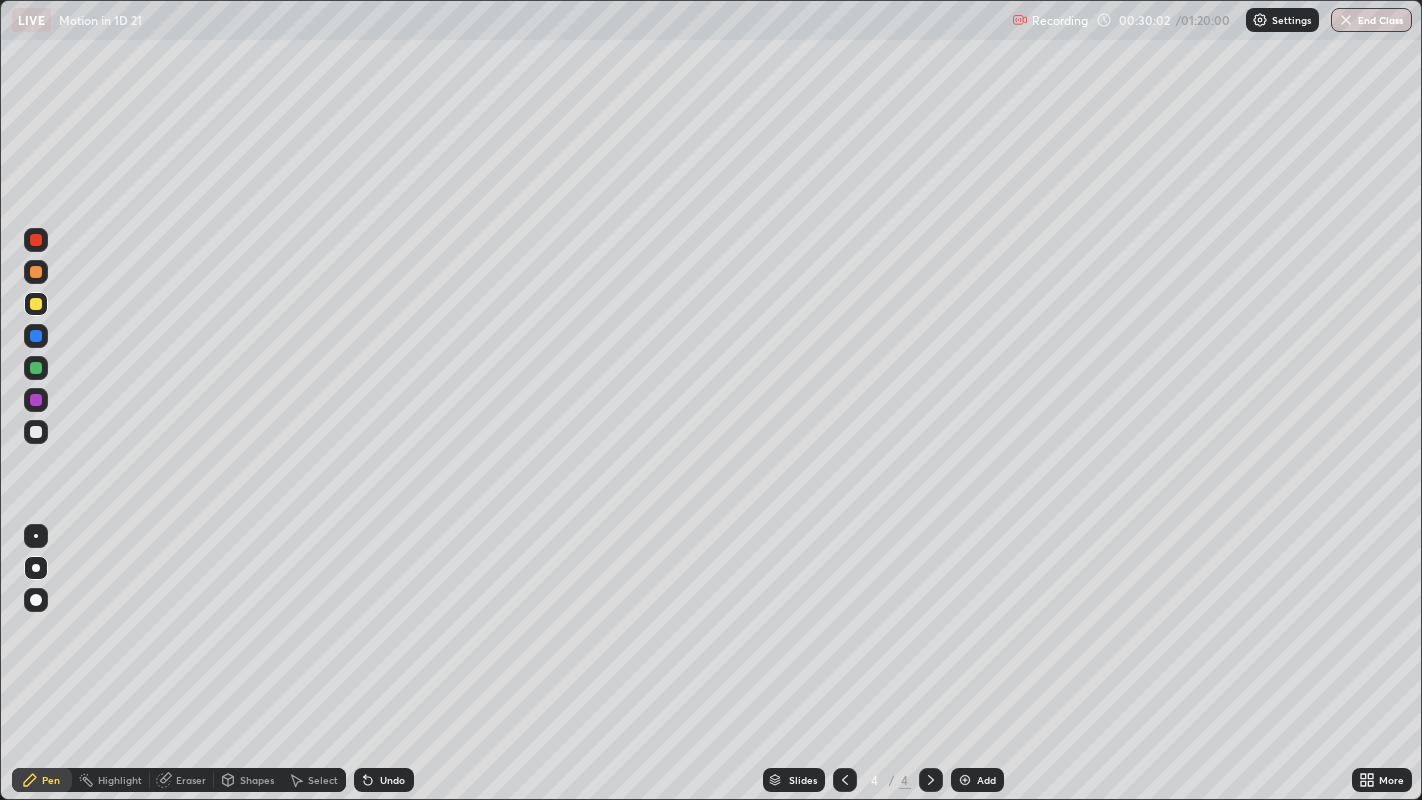 click at bounding box center (36, 432) 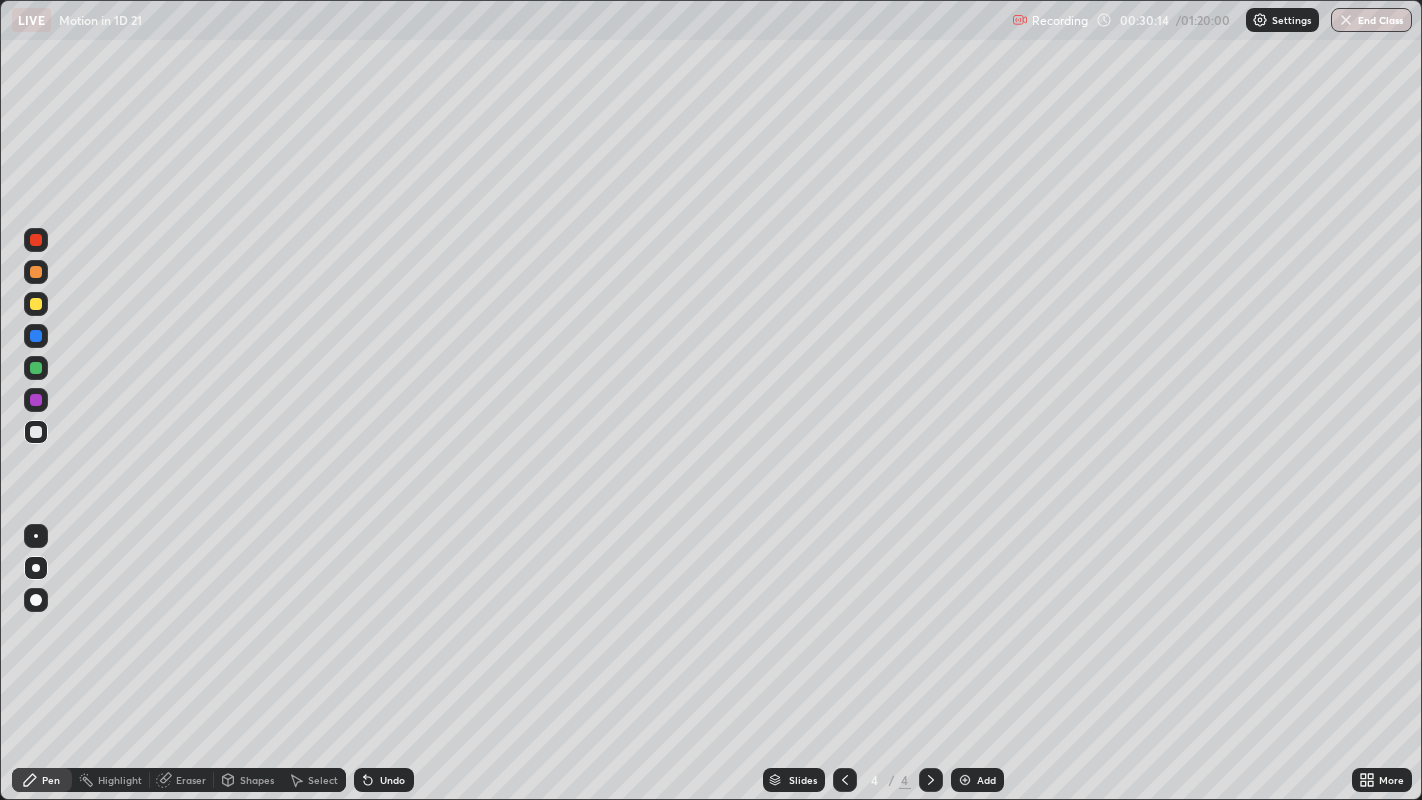 click 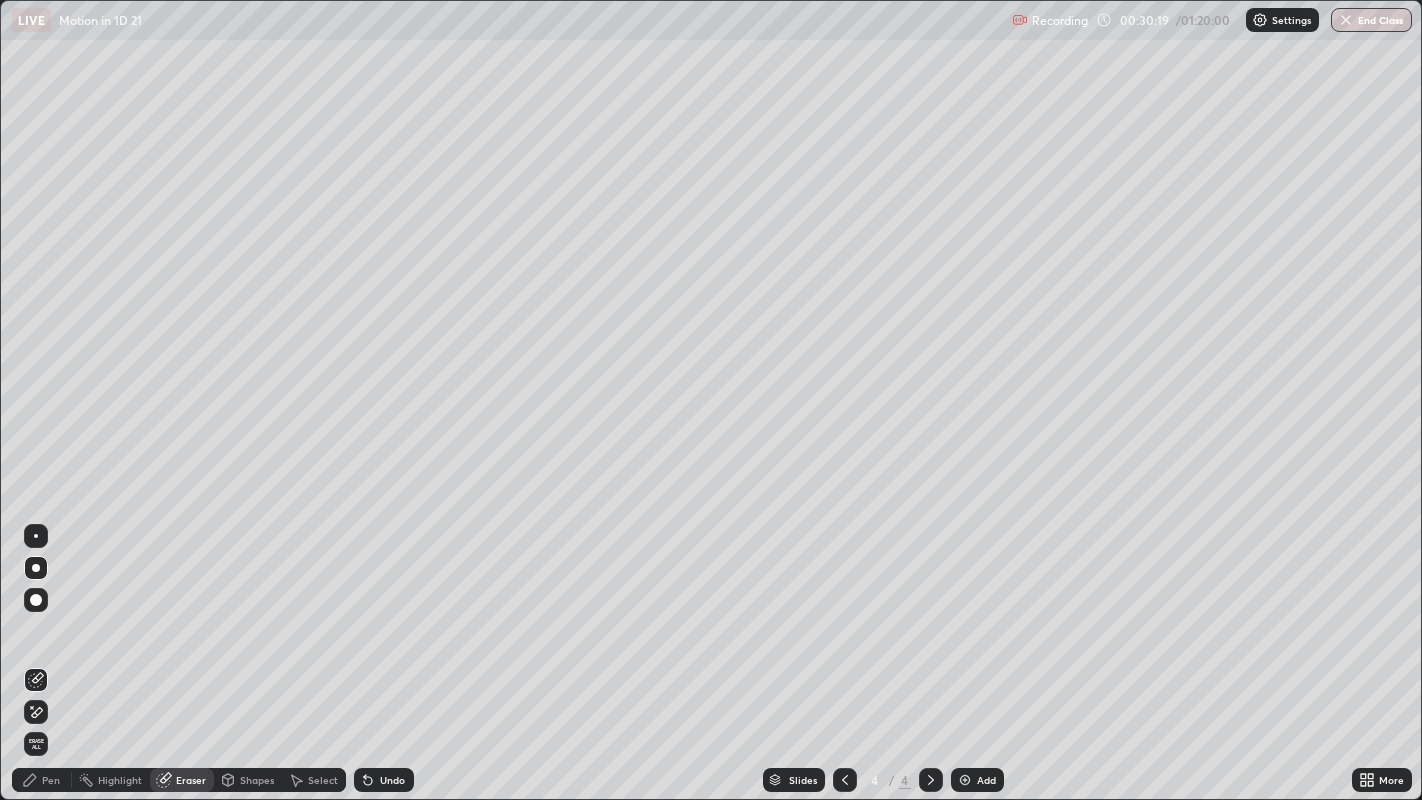 click on "Pen" at bounding box center [51, 780] 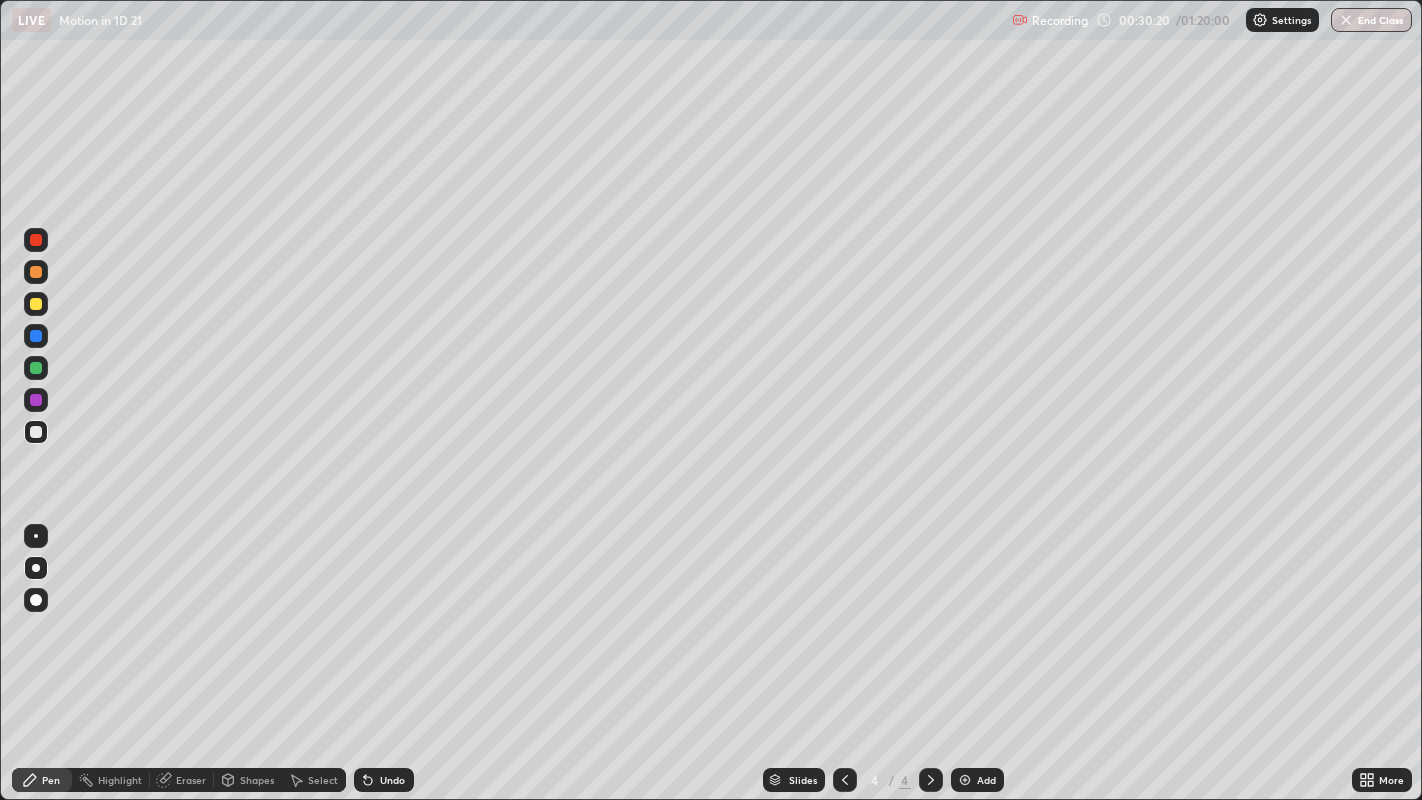 click at bounding box center [36, 432] 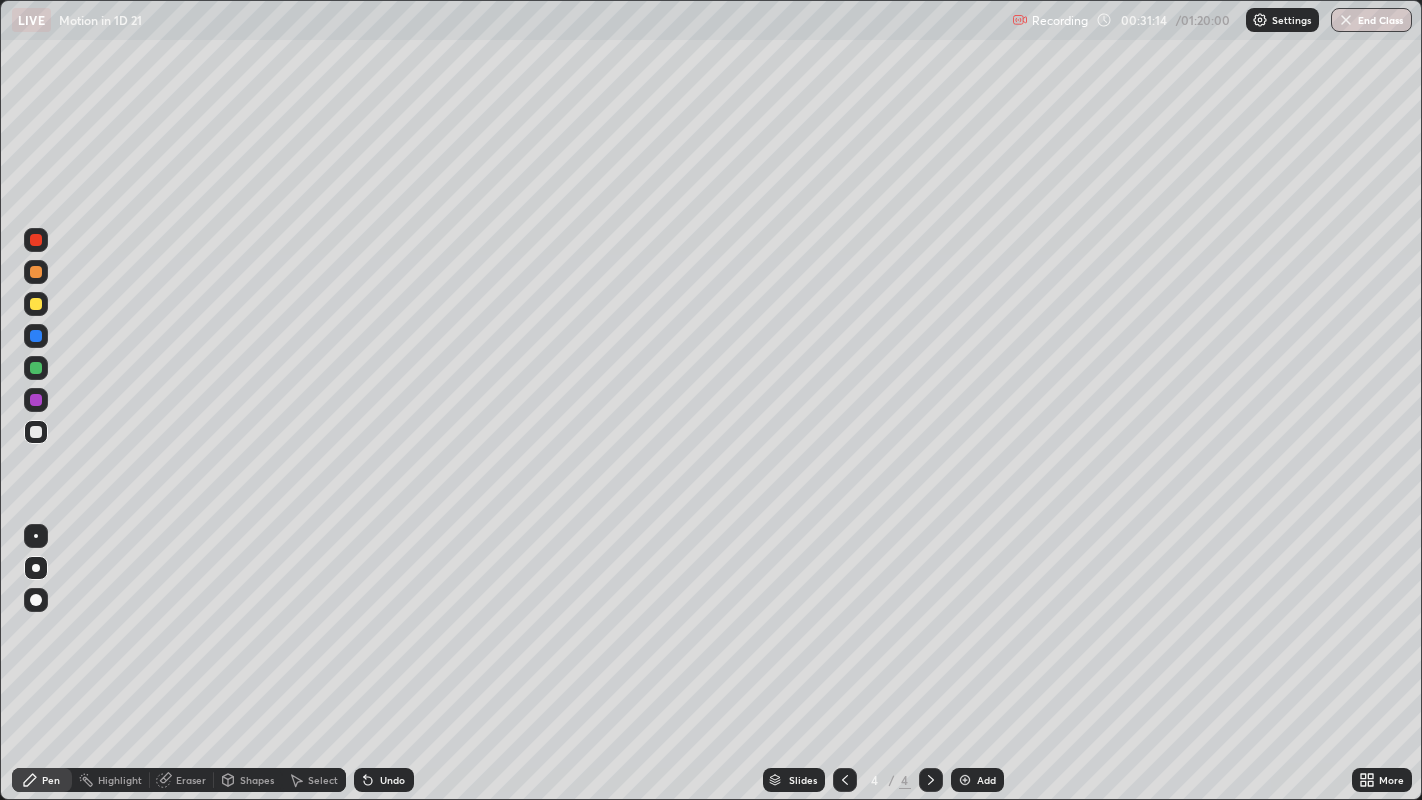 click on "Undo" at bounding box center [384, 780] 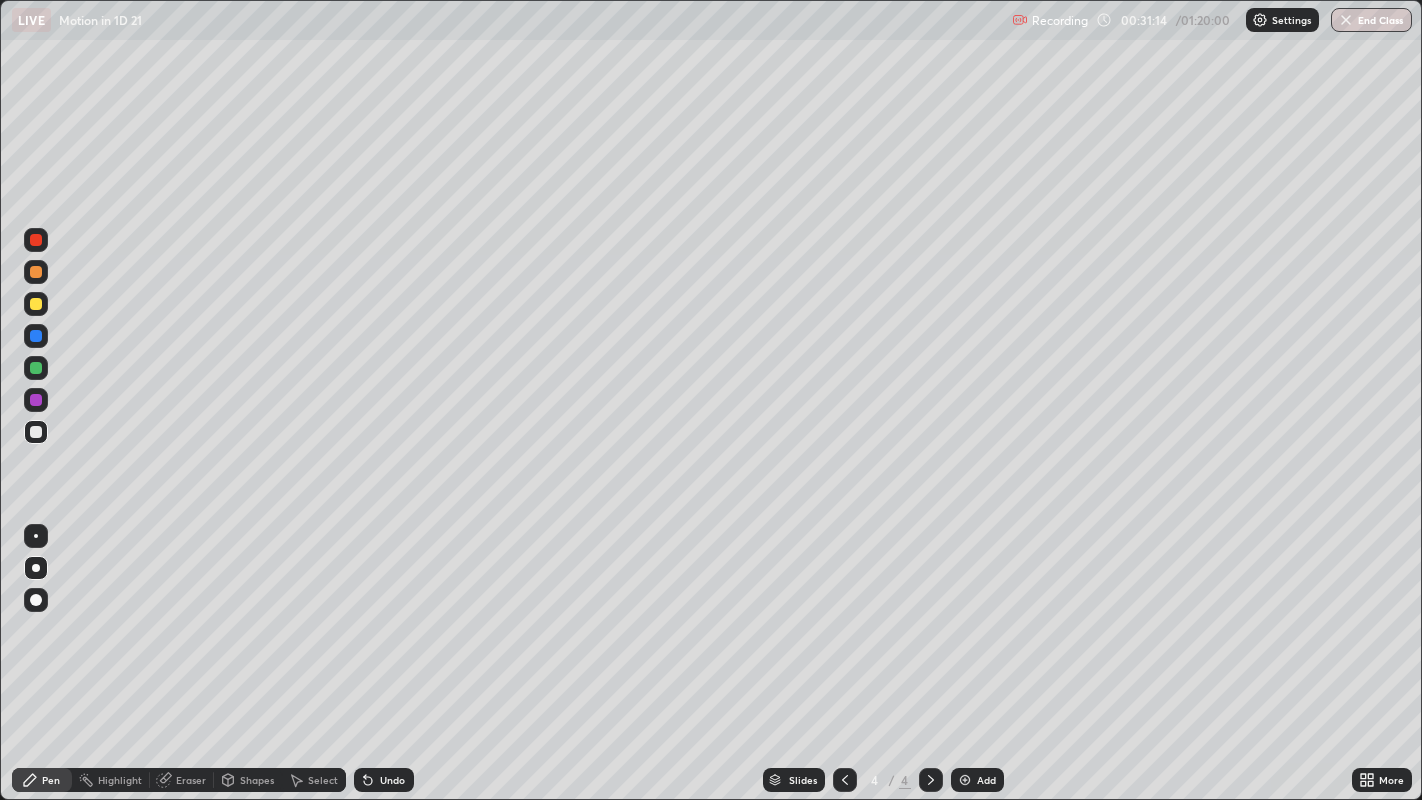 click on "Undo" at bounding box center [384, 780] 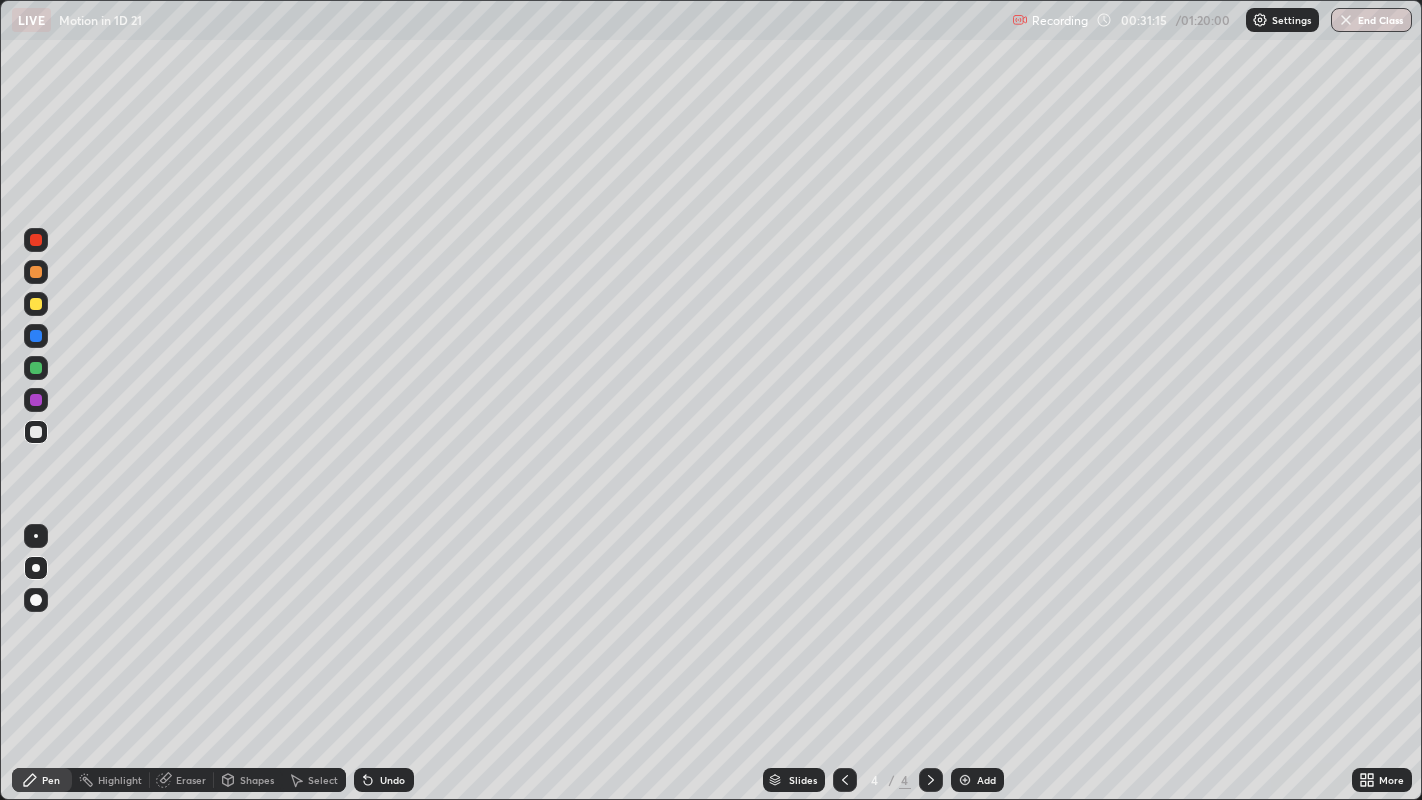 click on "Undo" at bounding box center [384, 780] 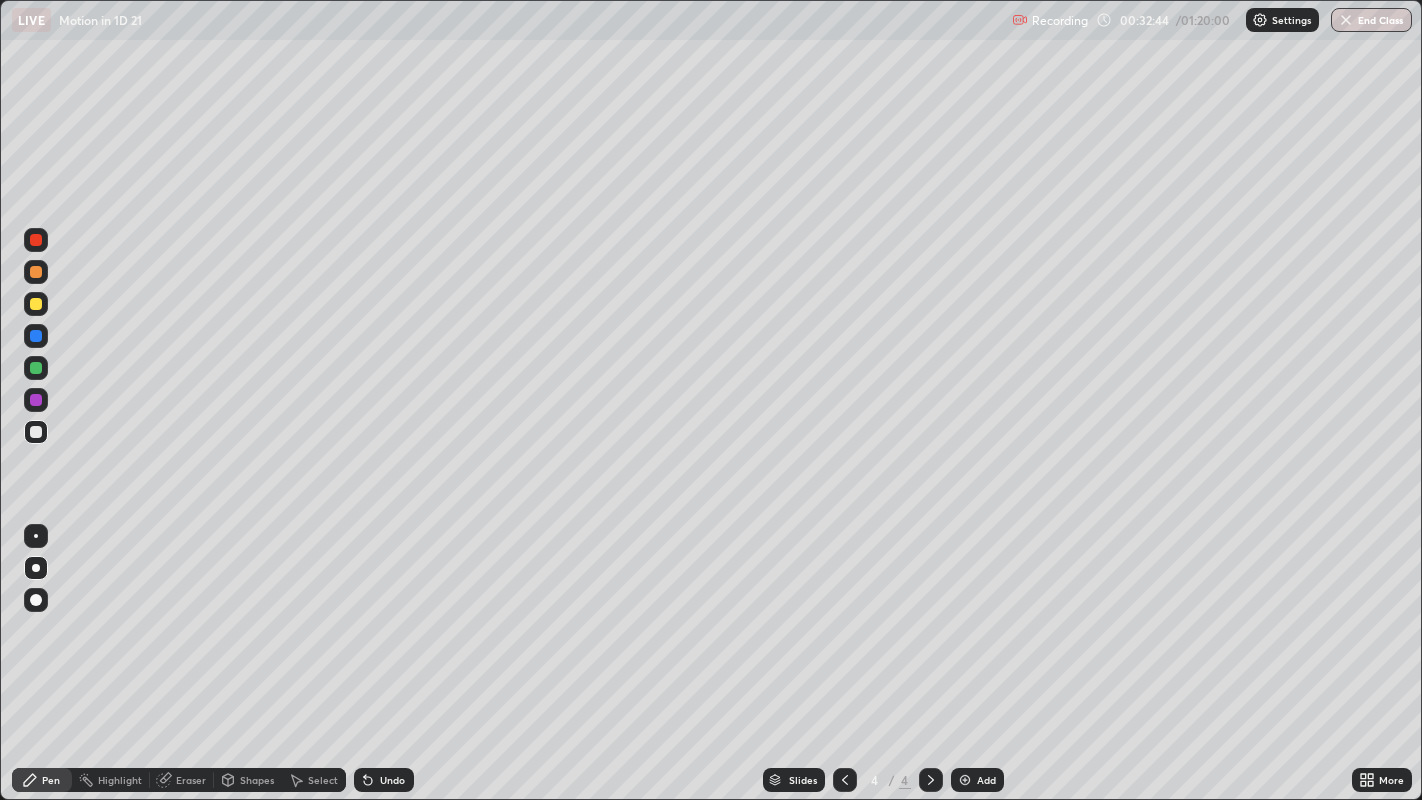 click on "Undo" at bounding box center (392, 780) 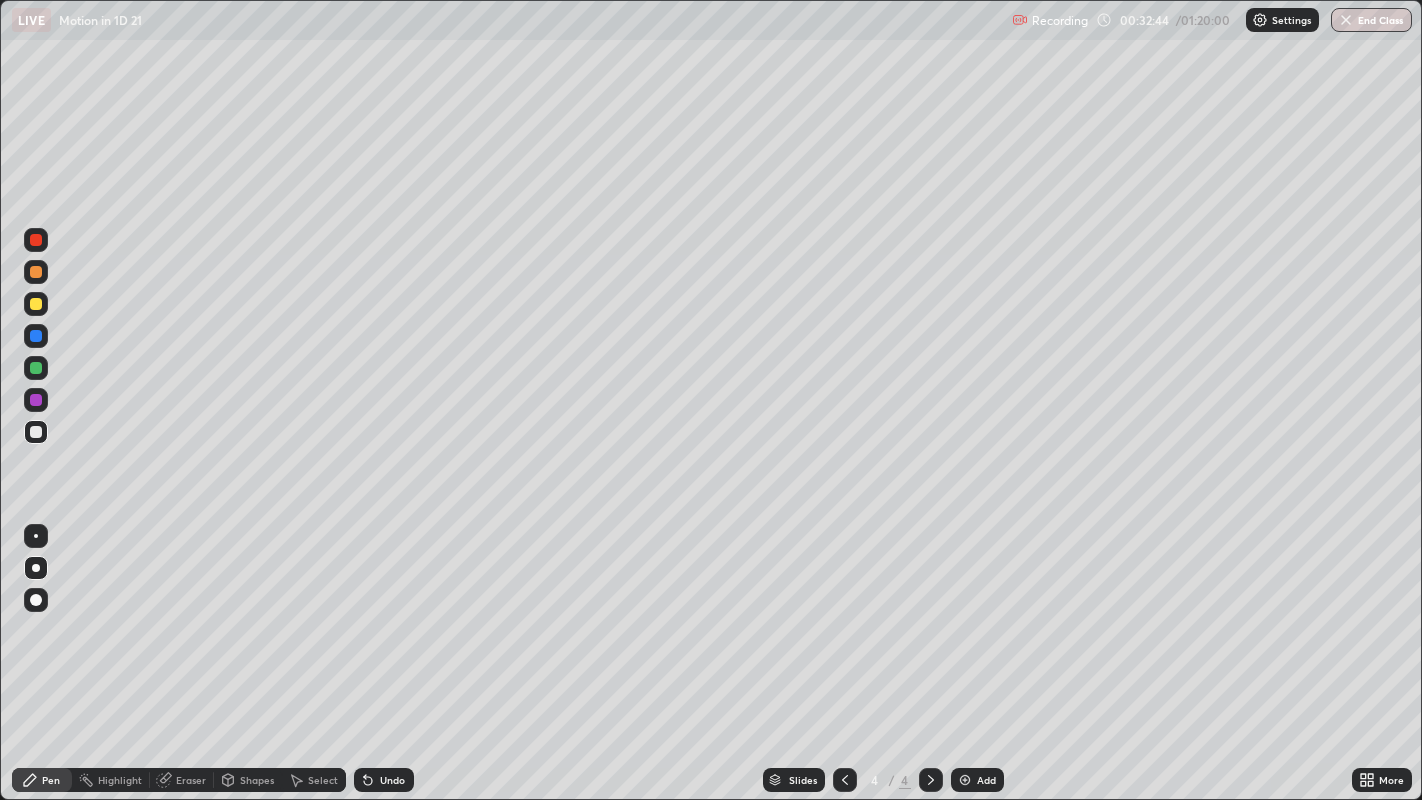 click on "Undo" at bounding box center (392, 780) 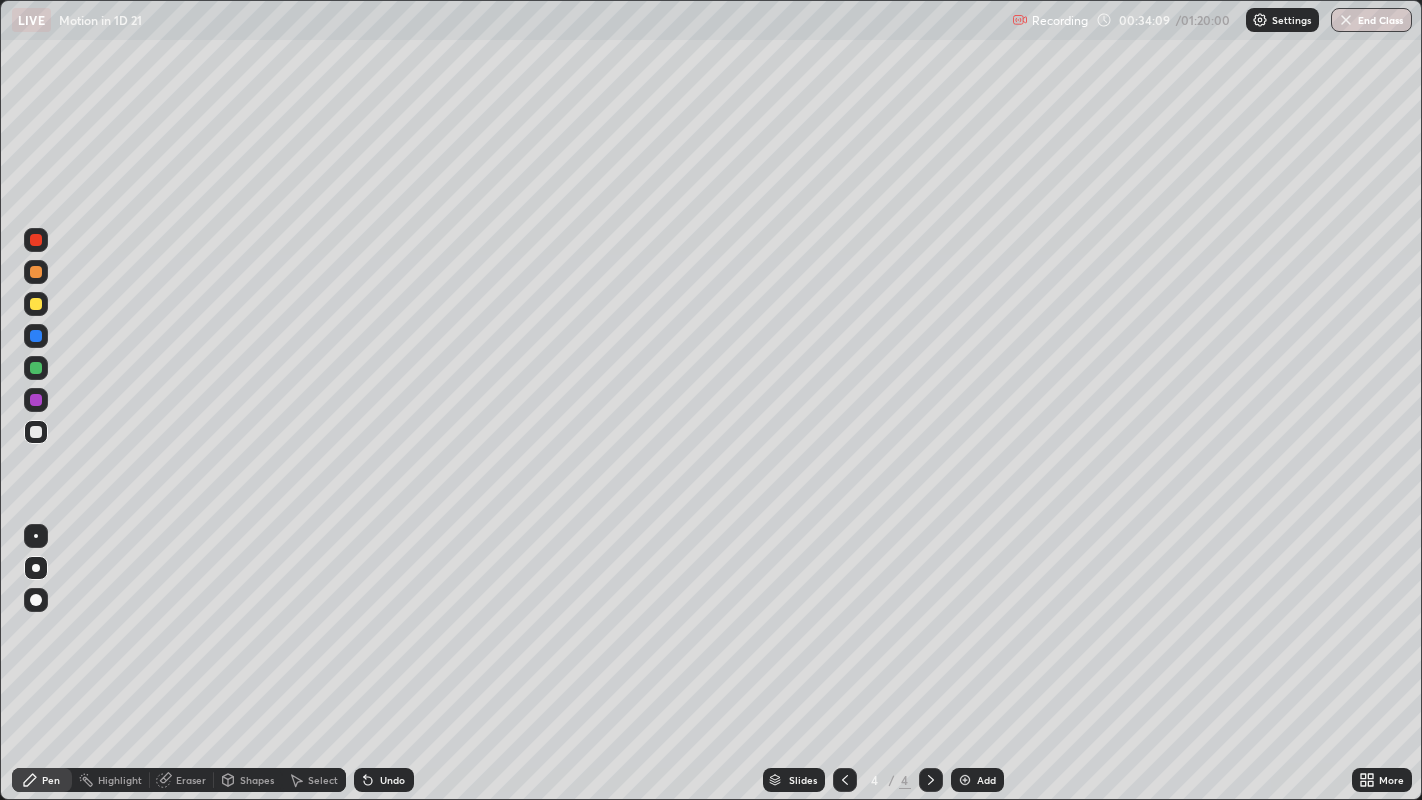 click at bounding box center (36, 272) 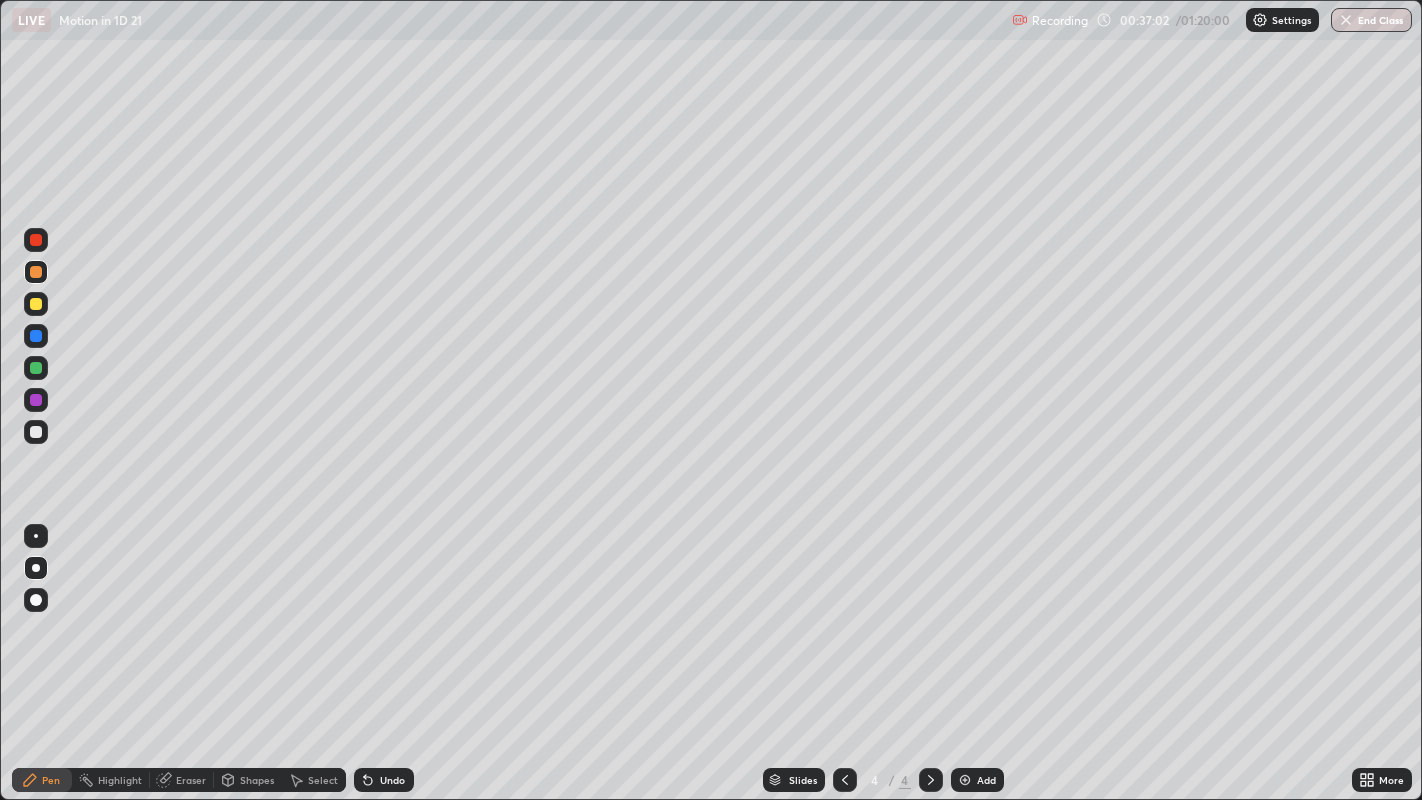 click at bounding box center [36, 304] 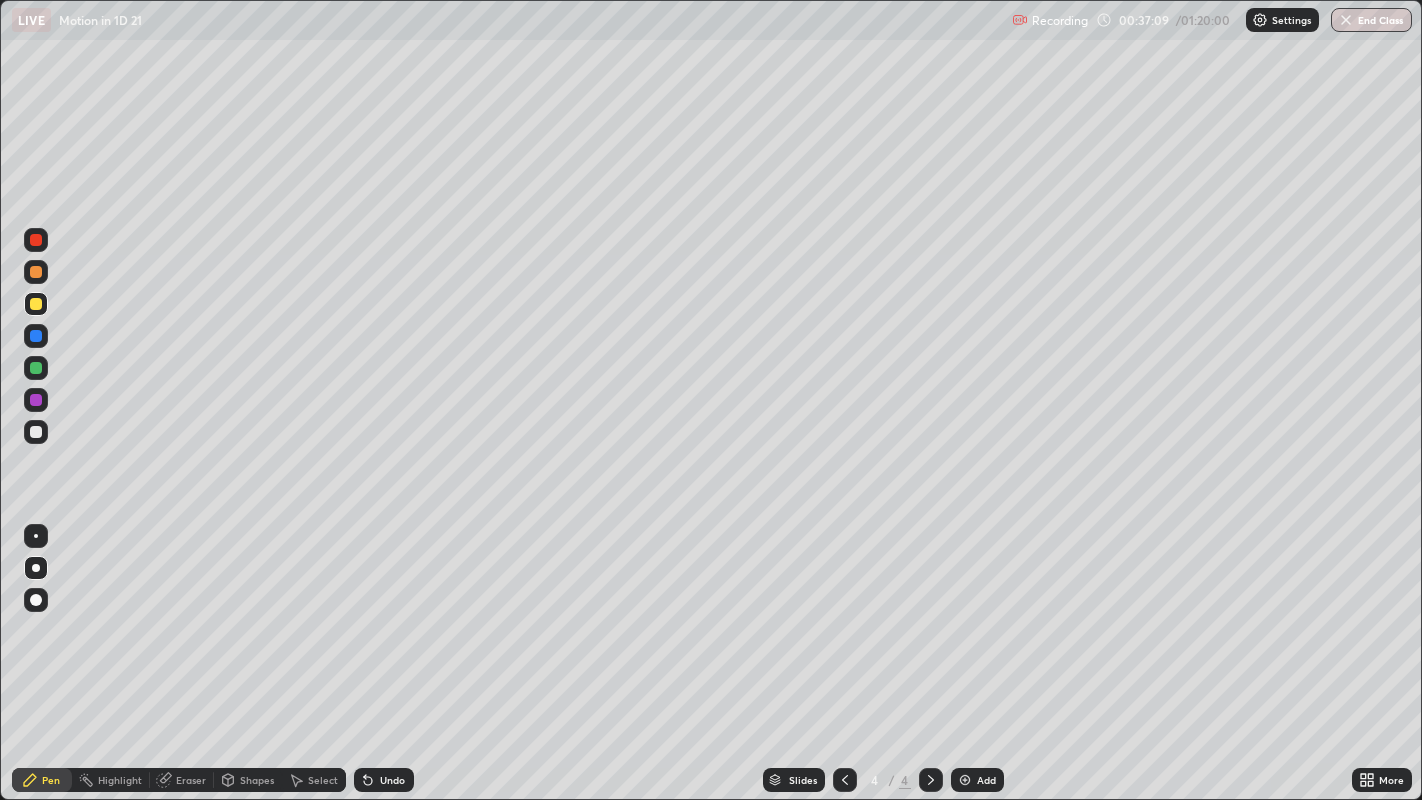 click at bounding box center [36, 368] 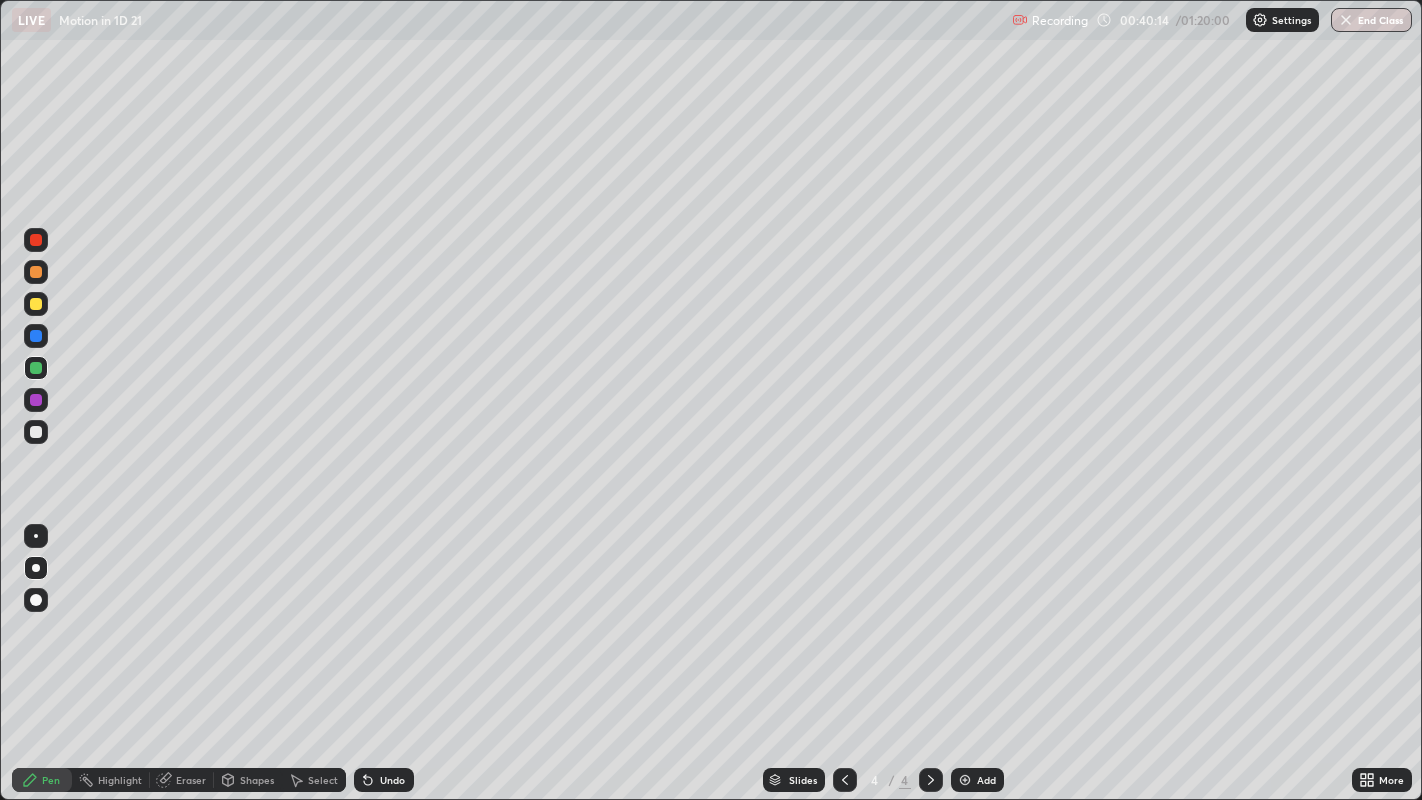 click at bounding box center (36, 304) 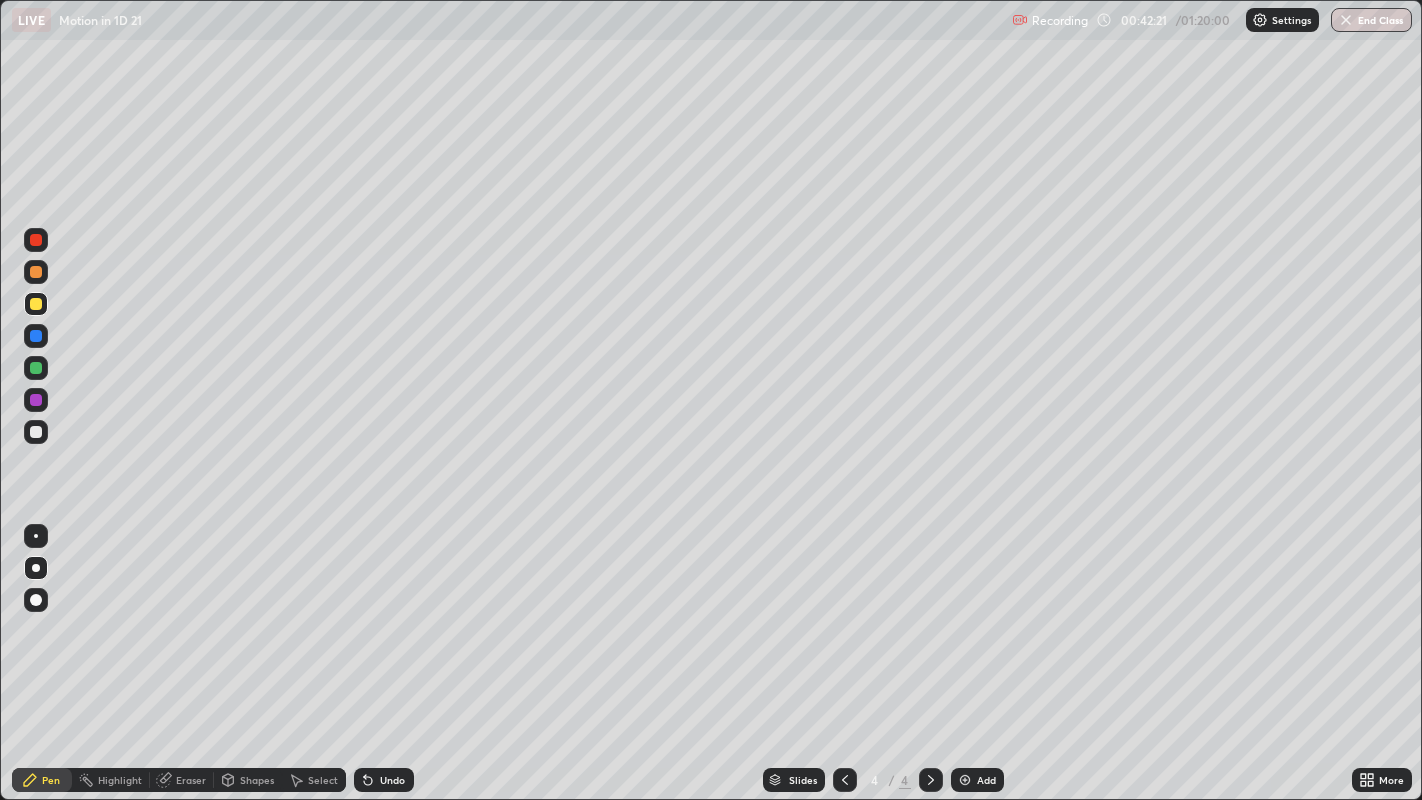 click on "Add" at bounding box center [977, 780] 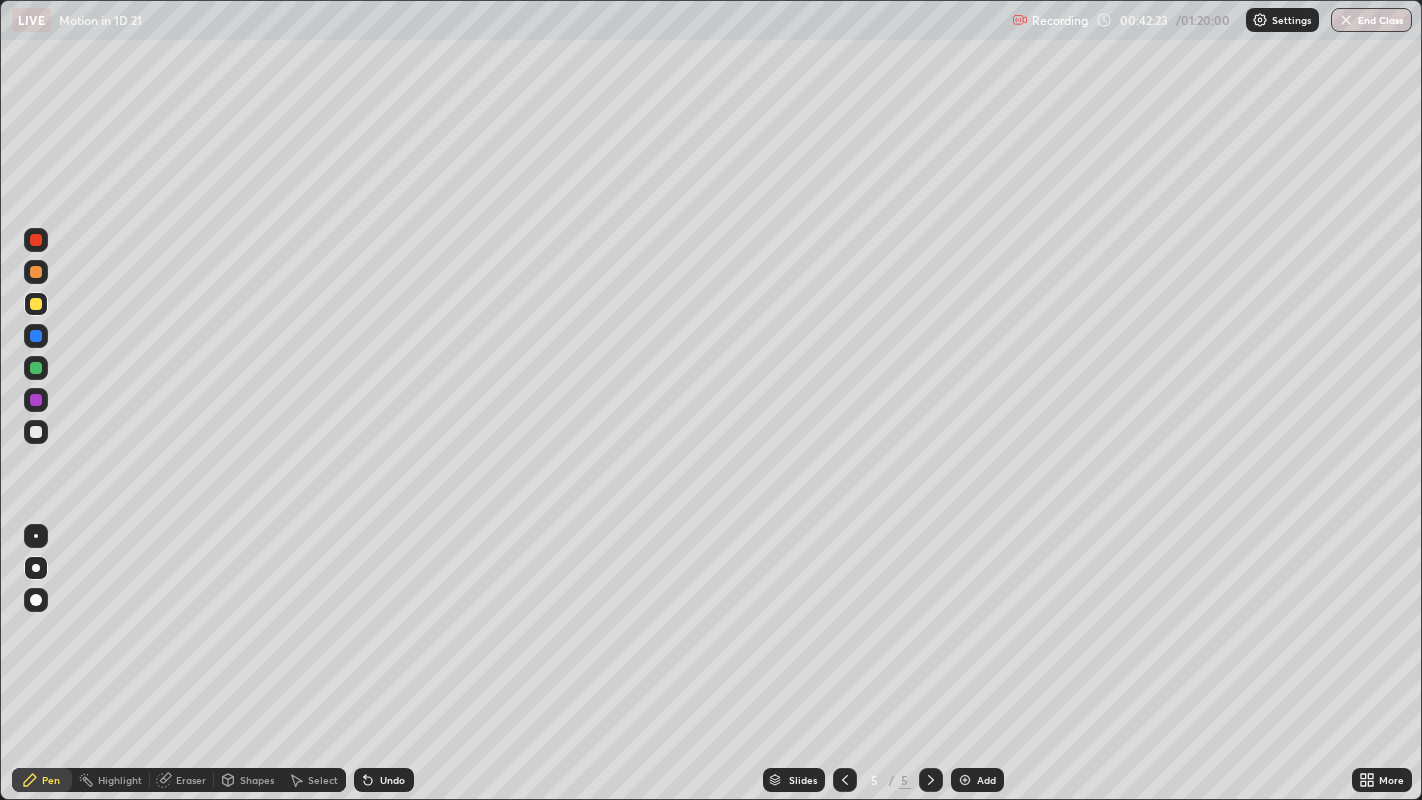 click at bounding box center (36, 432) 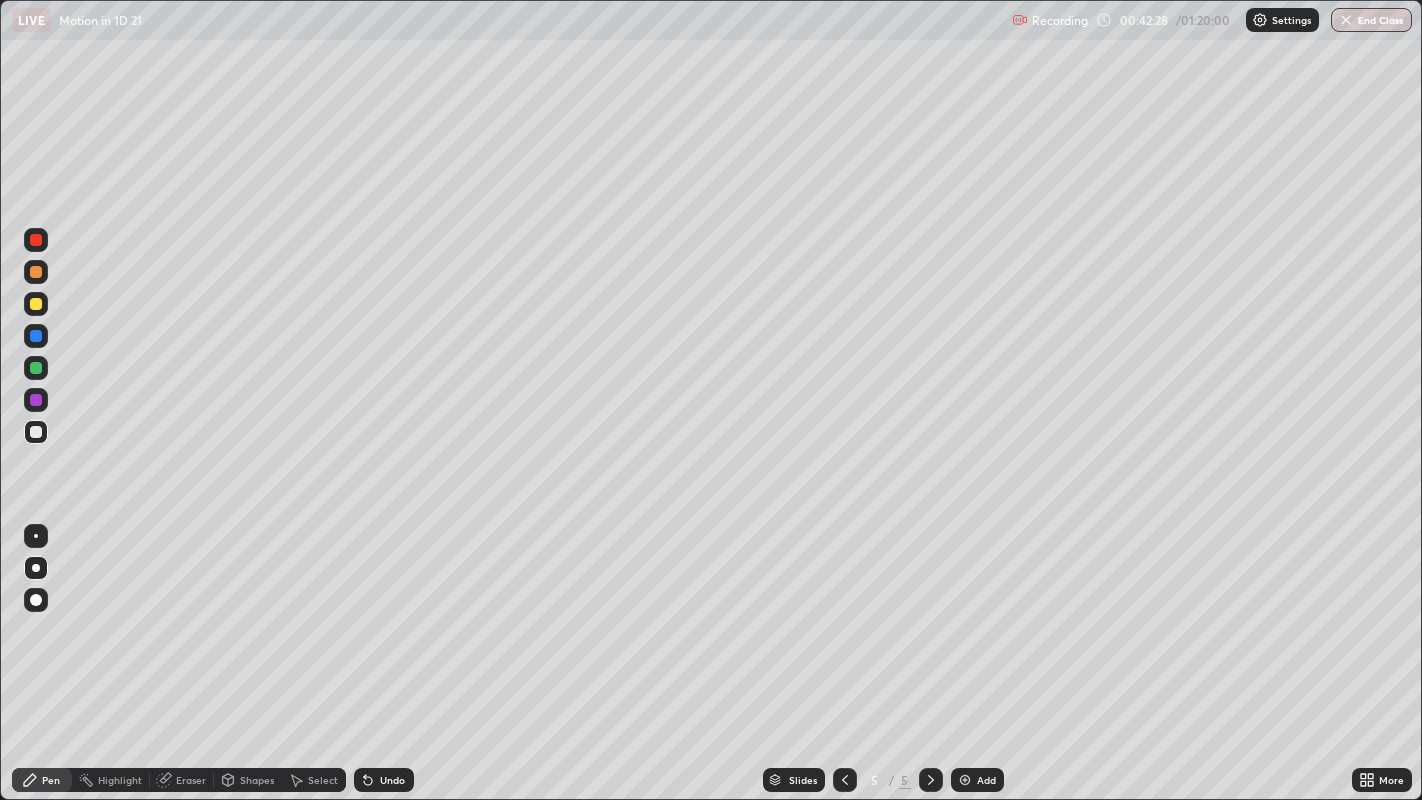 click at bounding box center (36, 240) 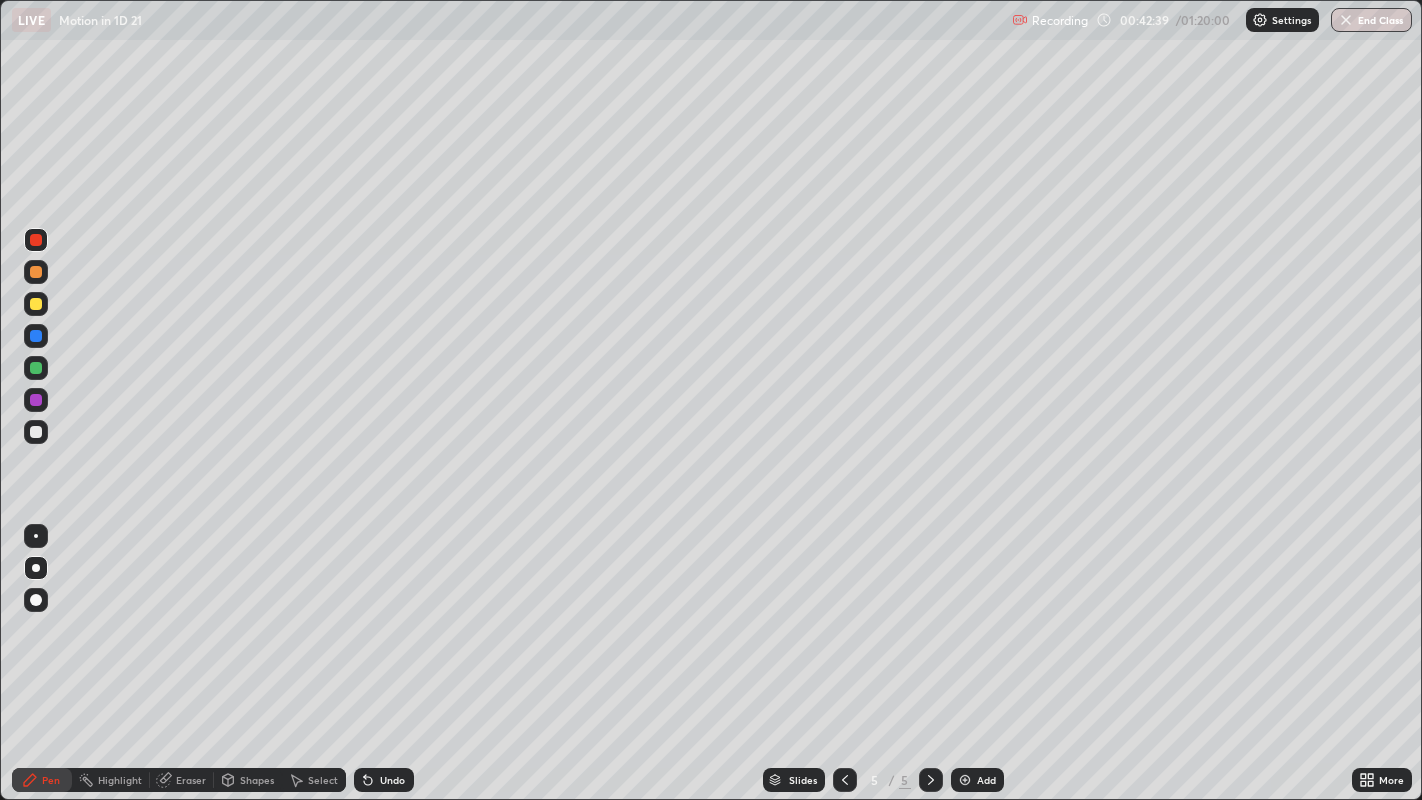 click at bounding box center (36, 304) 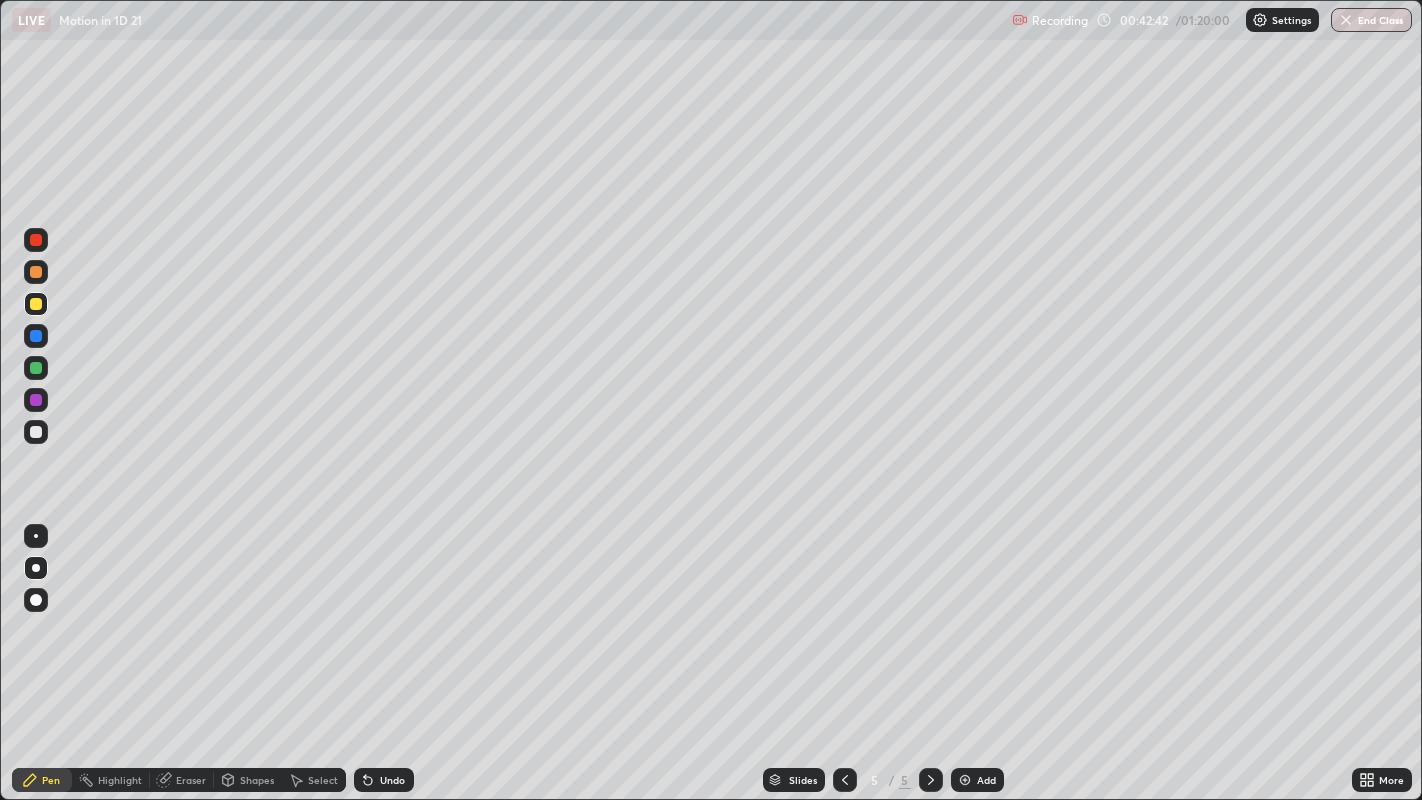 click at bounding box center [36, 240] 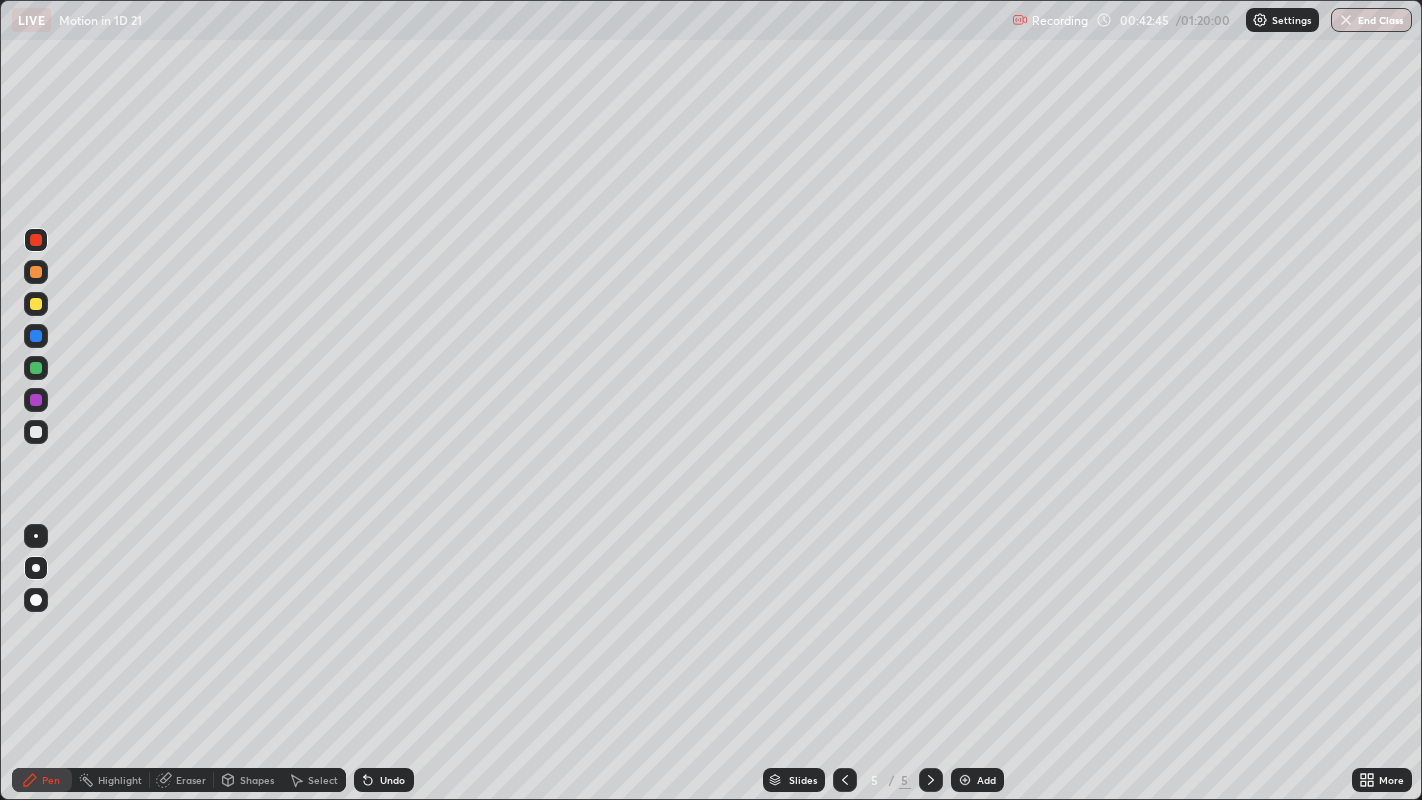 click at bounding box center [36, 304] 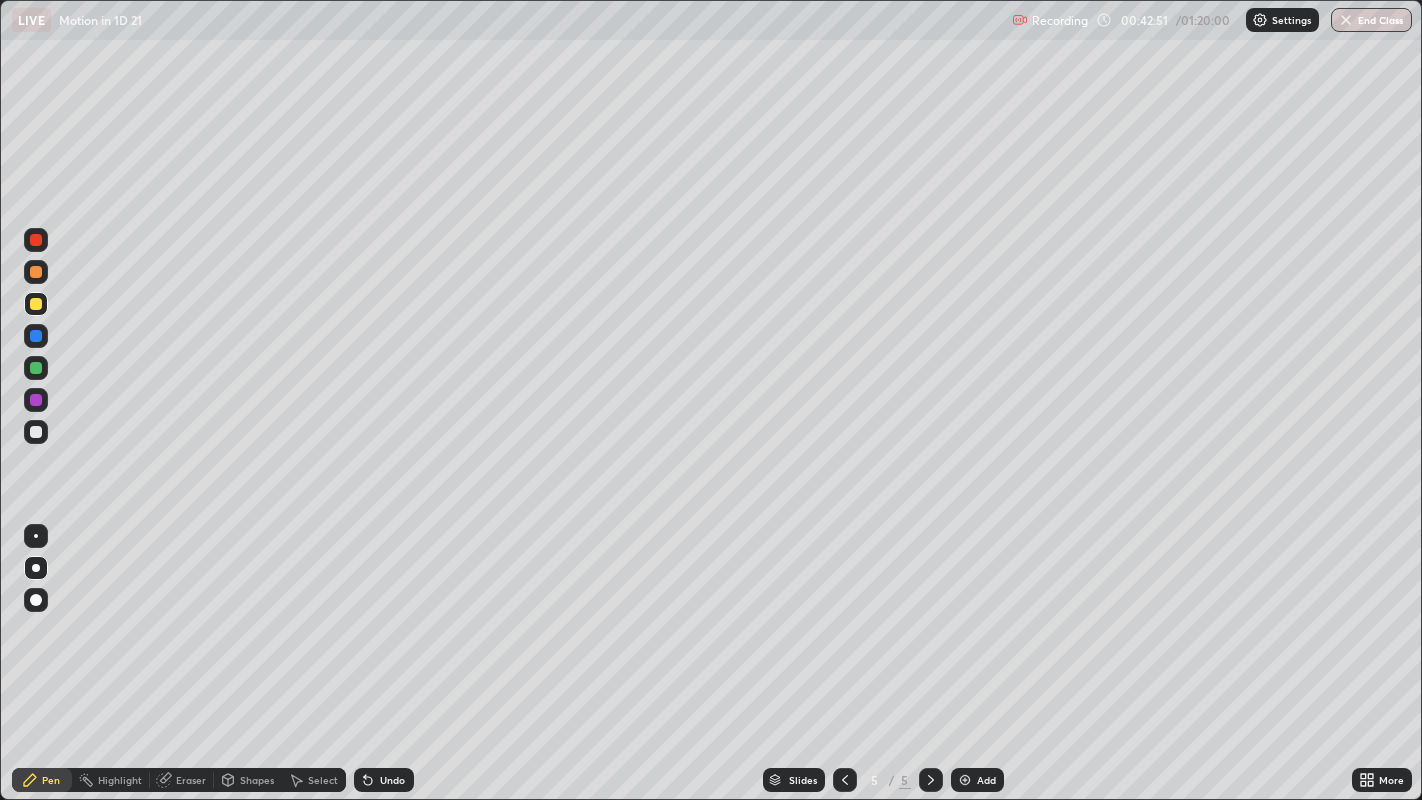 click at bounding box center [36, 240] 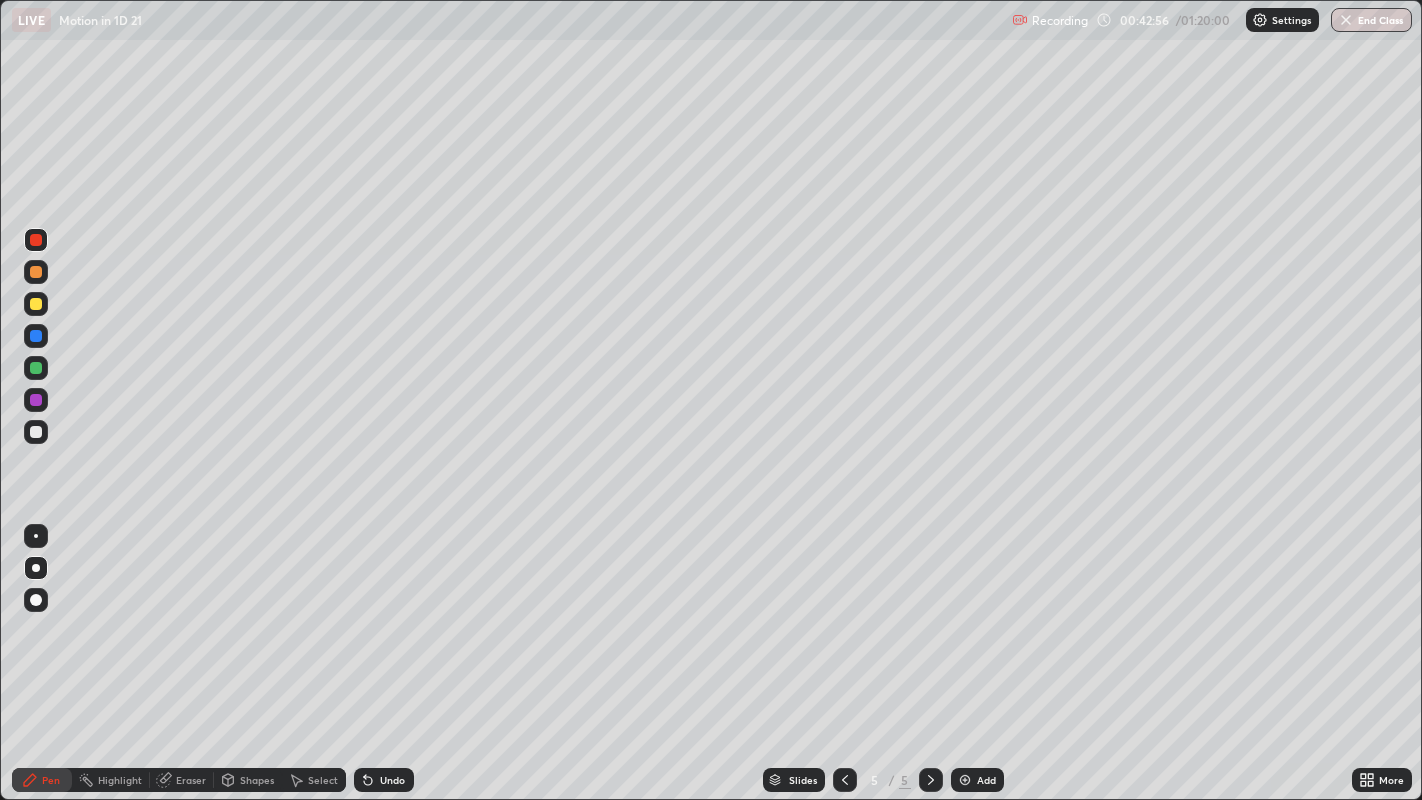click at bounding box center [36, 432] 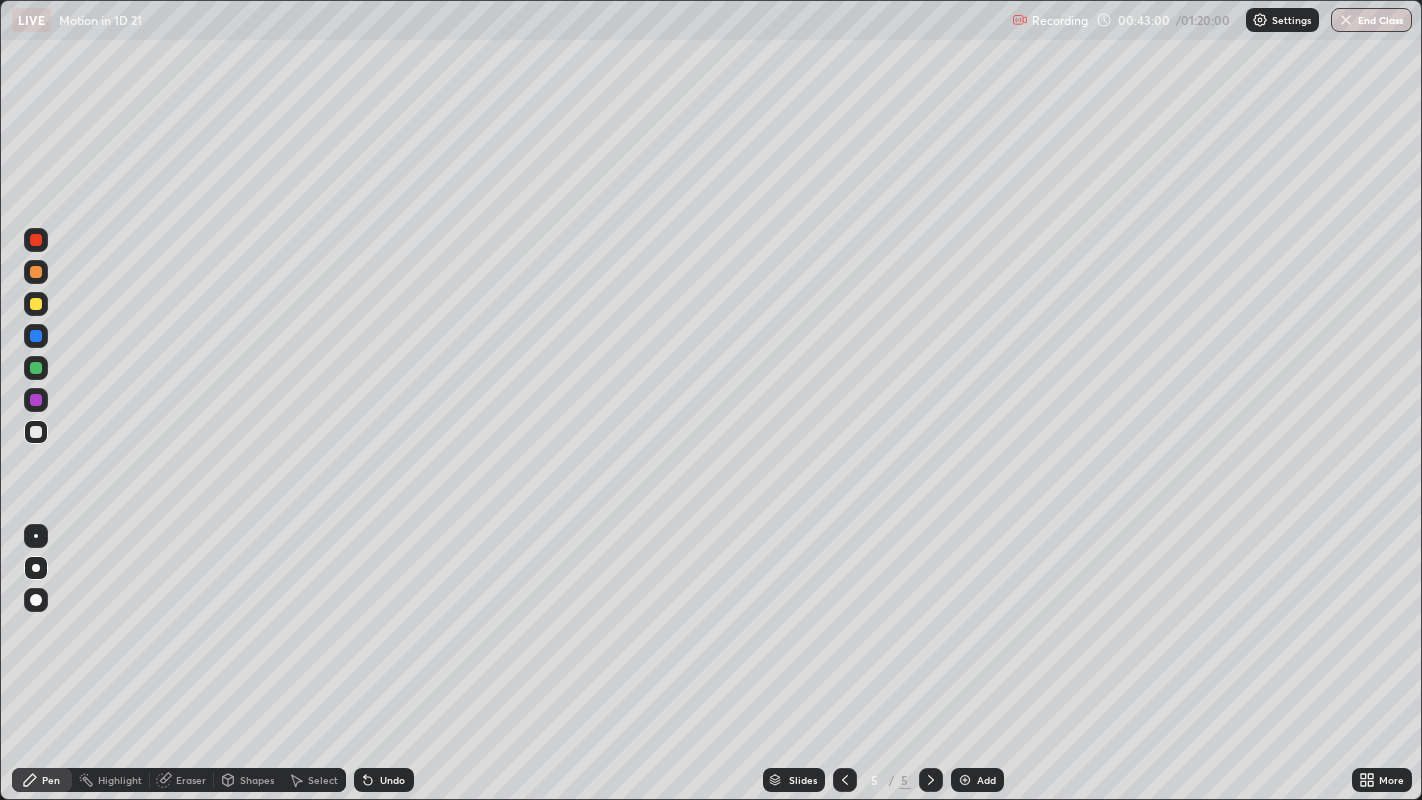 click at bounding box center (36, 304) 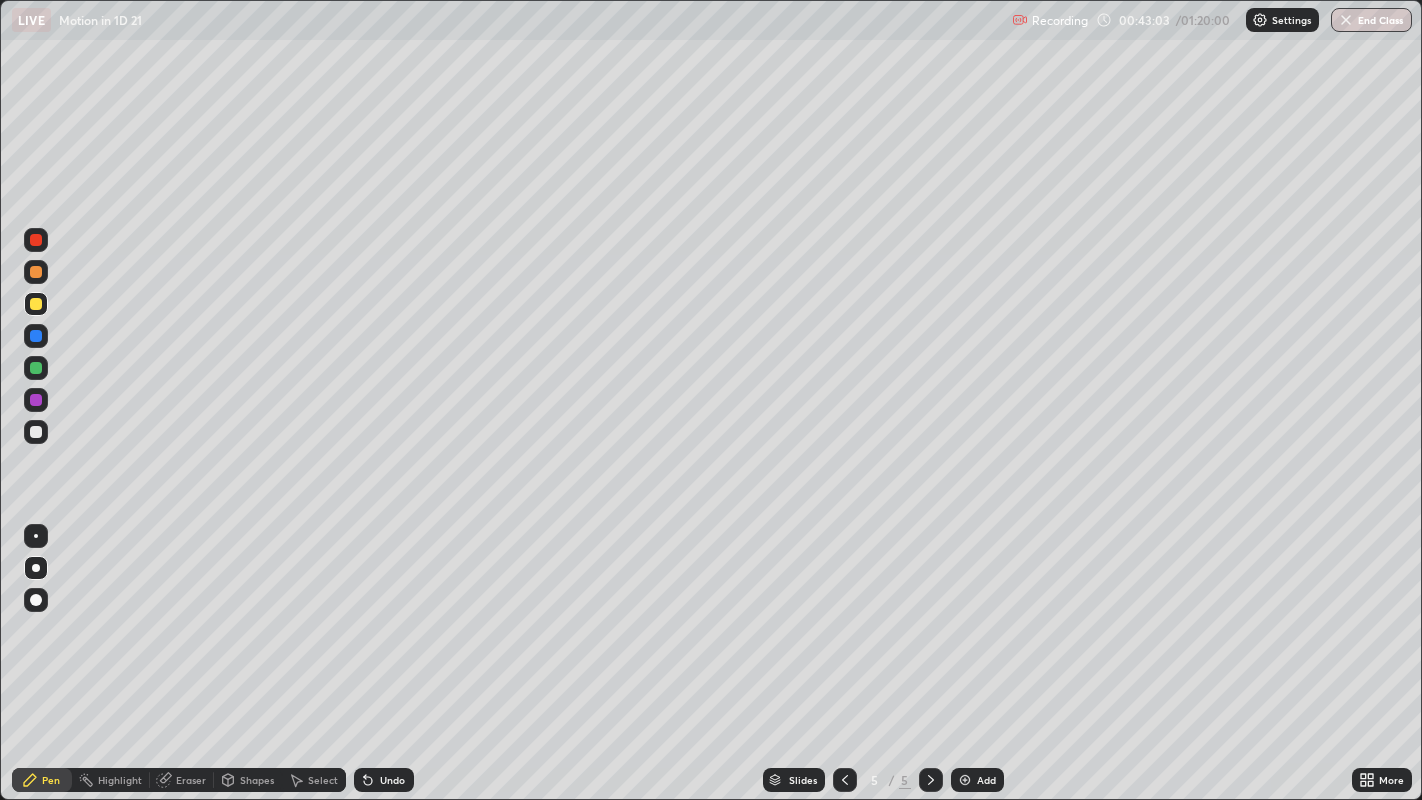 click at bounding box center [36, 240] 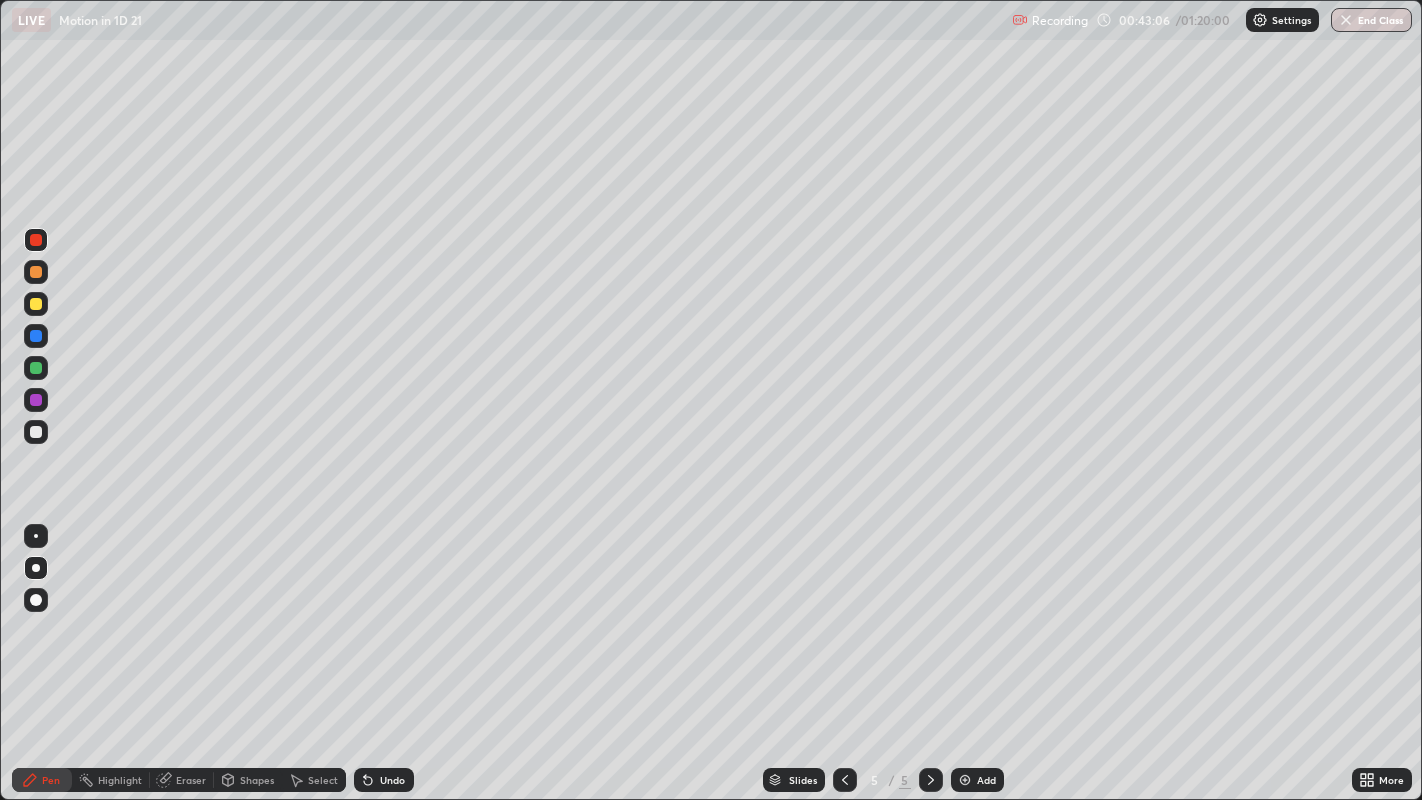 click at bounding box center [36, 304] 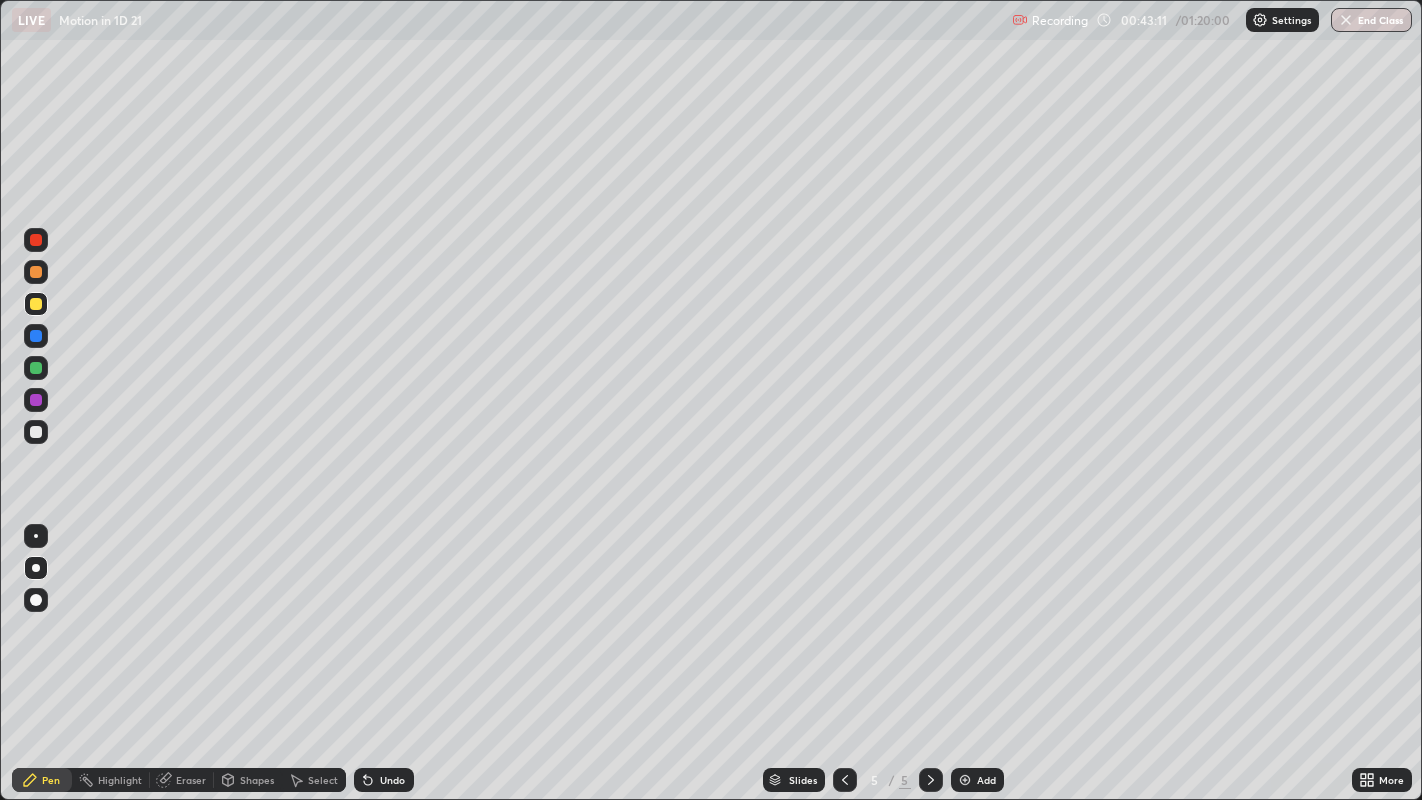 click at bounding box center (36, 240) 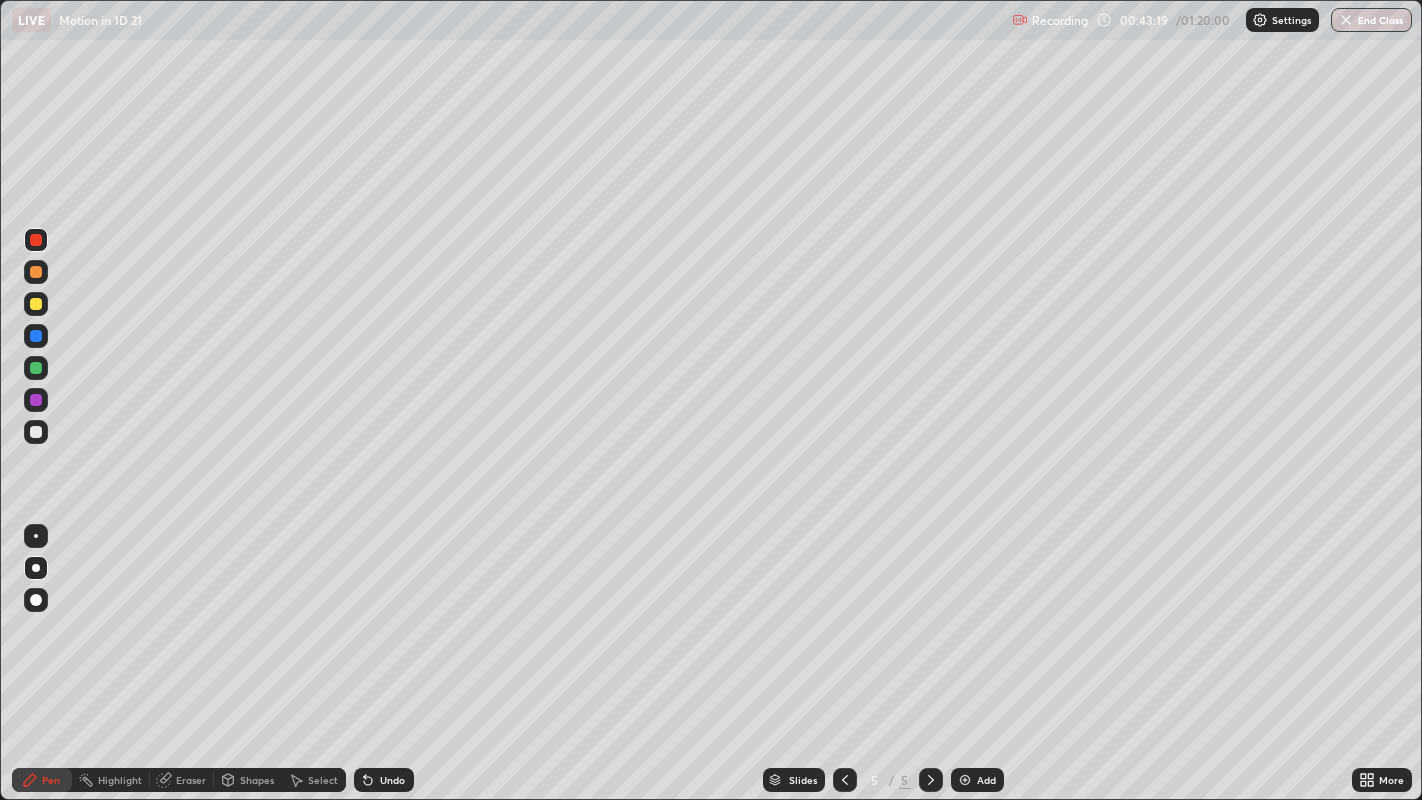 click at bounding box center [36, 432] 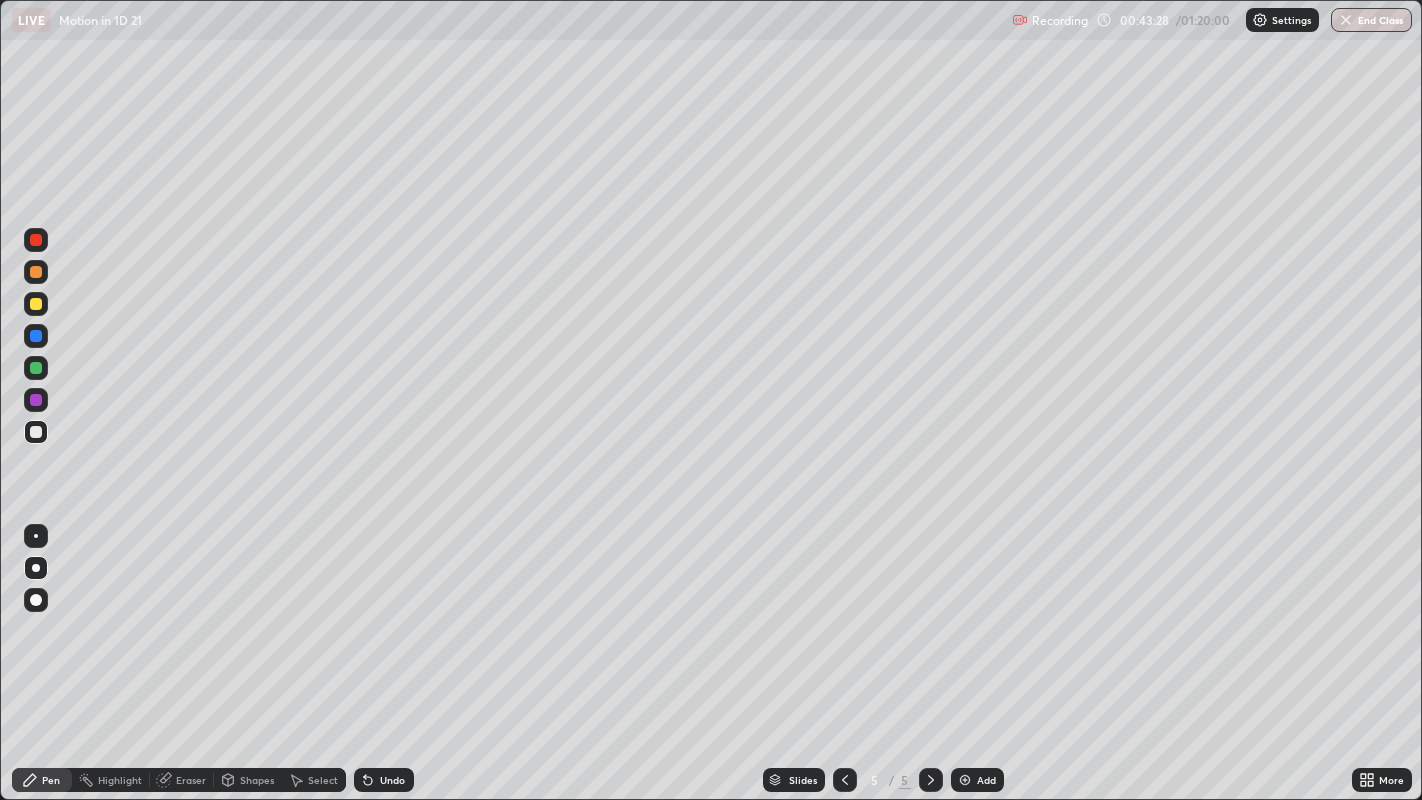 click at bounding box center [36, 304] 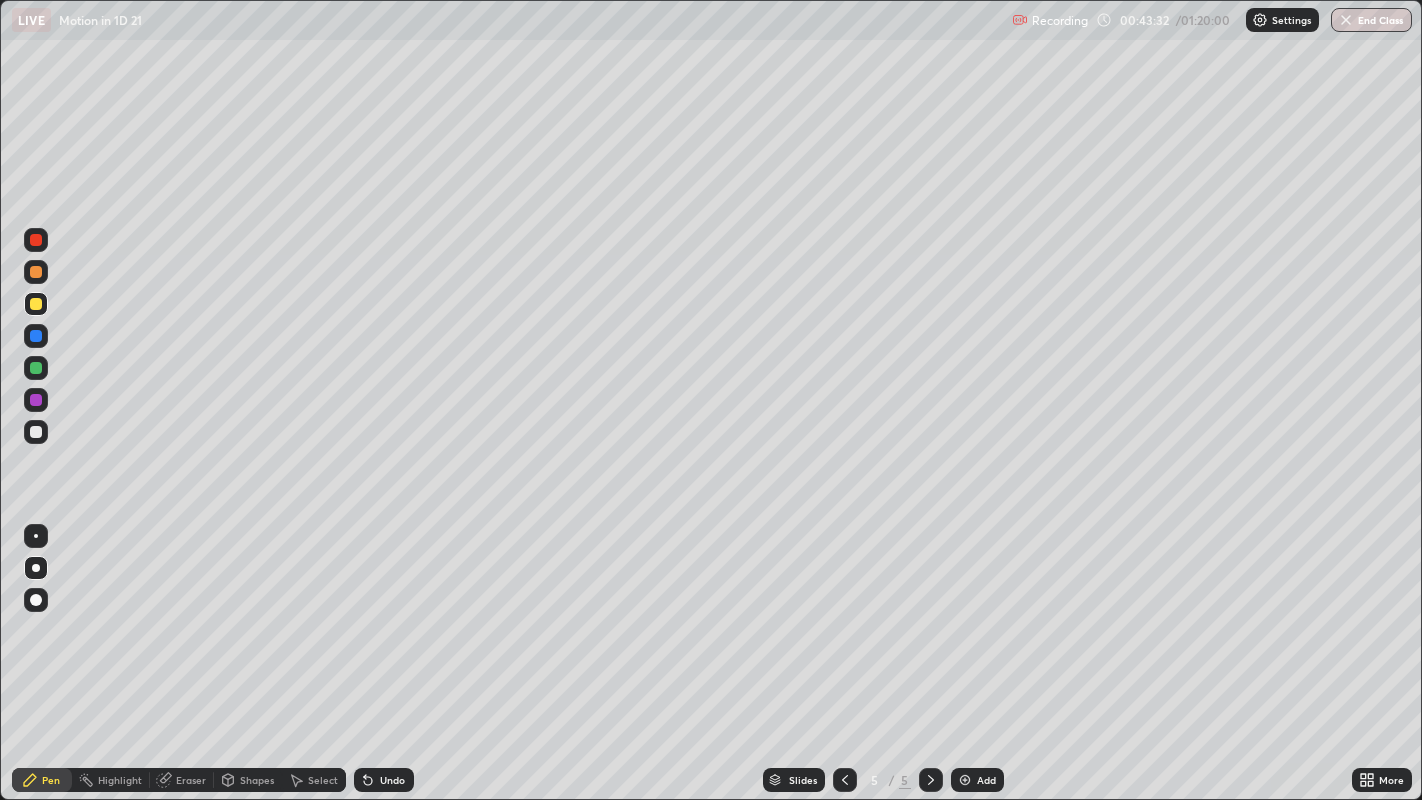 click at bounding box center [36, 240] 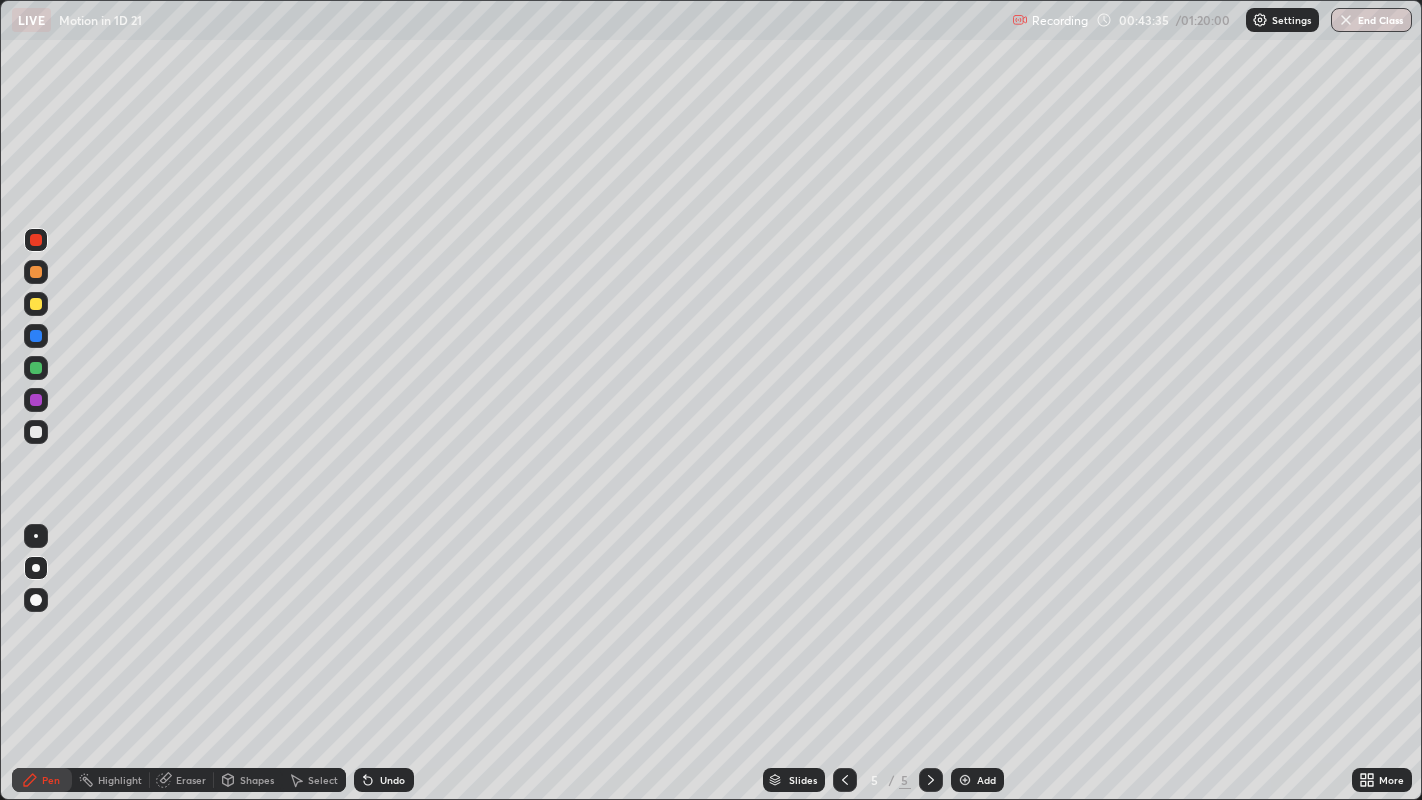 click at bounding box center (36, 304) 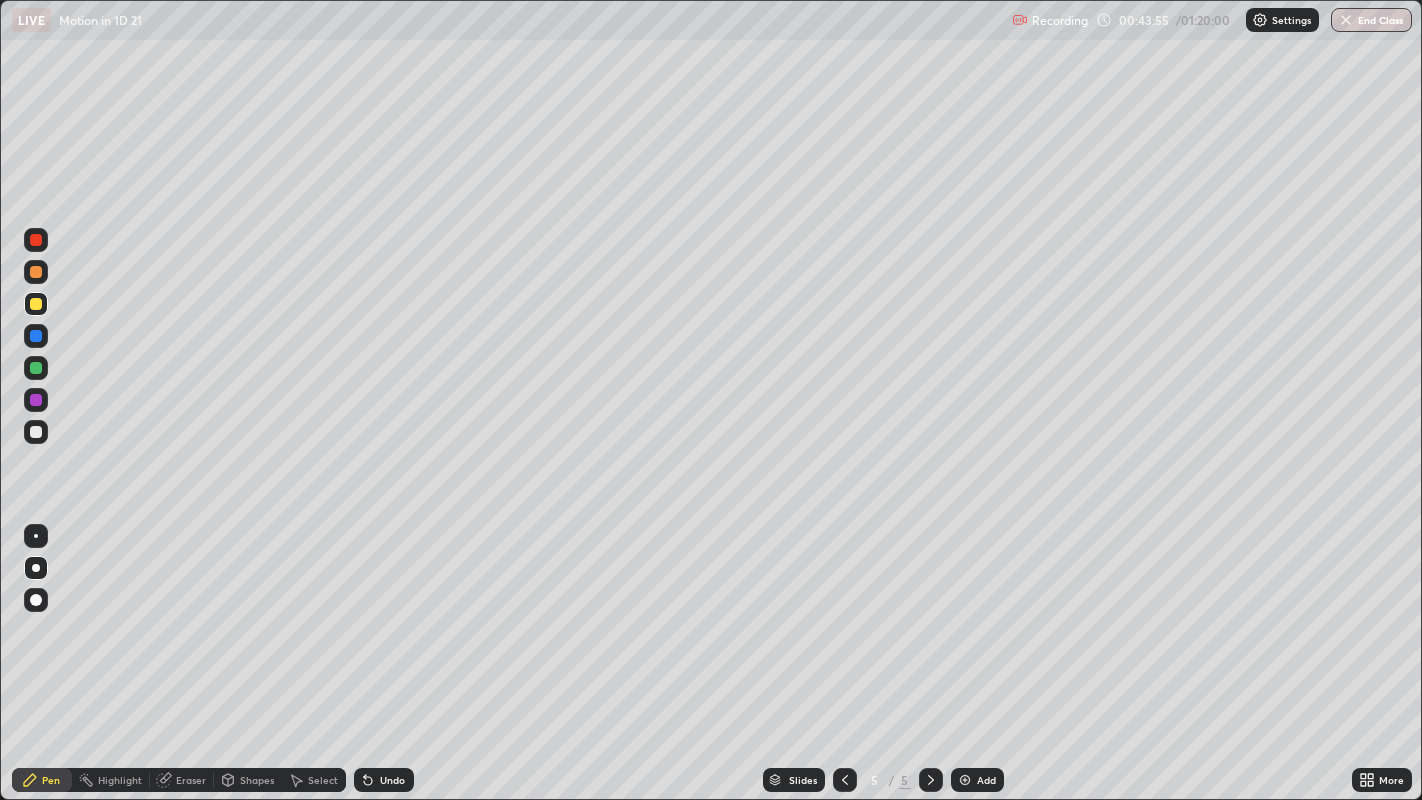 click at bounding box center (36, 304) 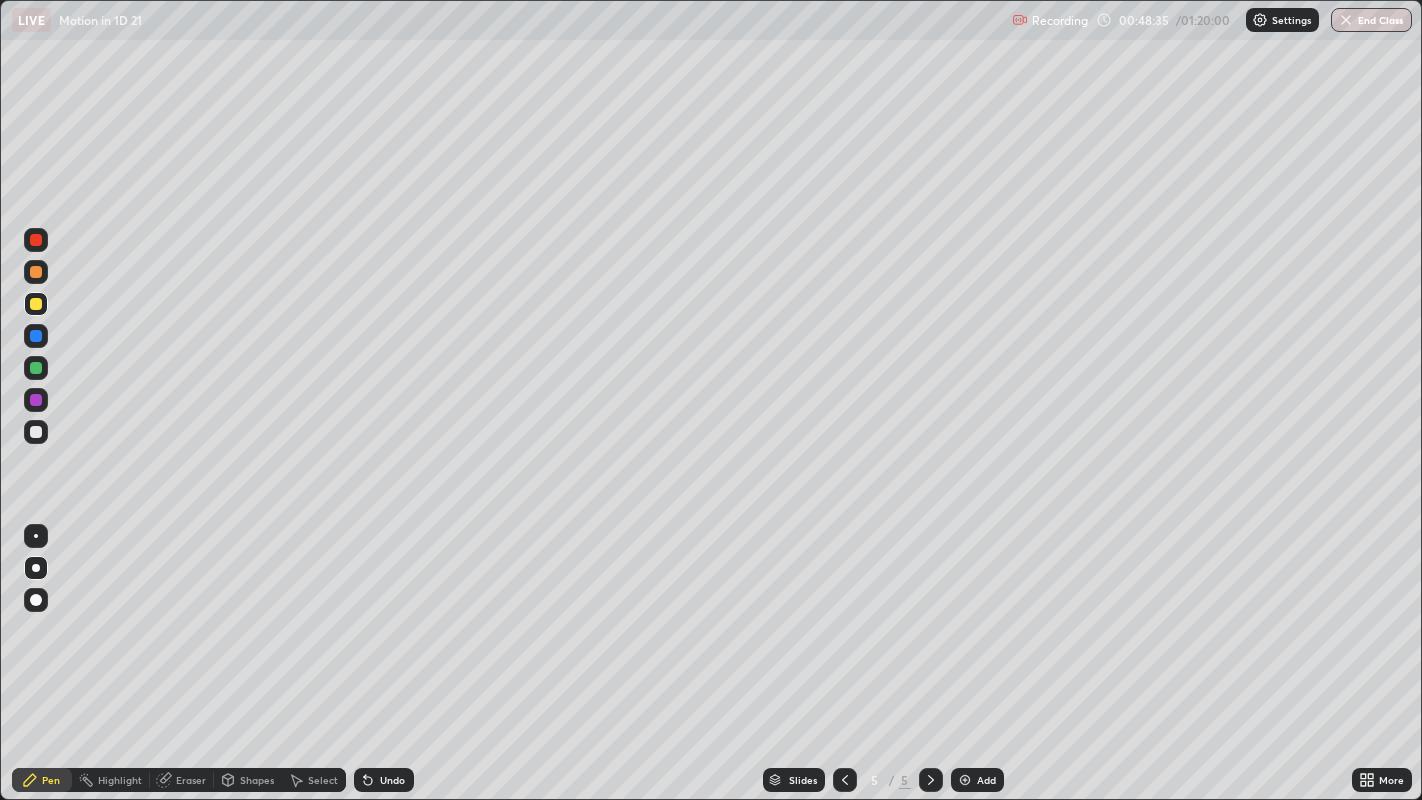 click 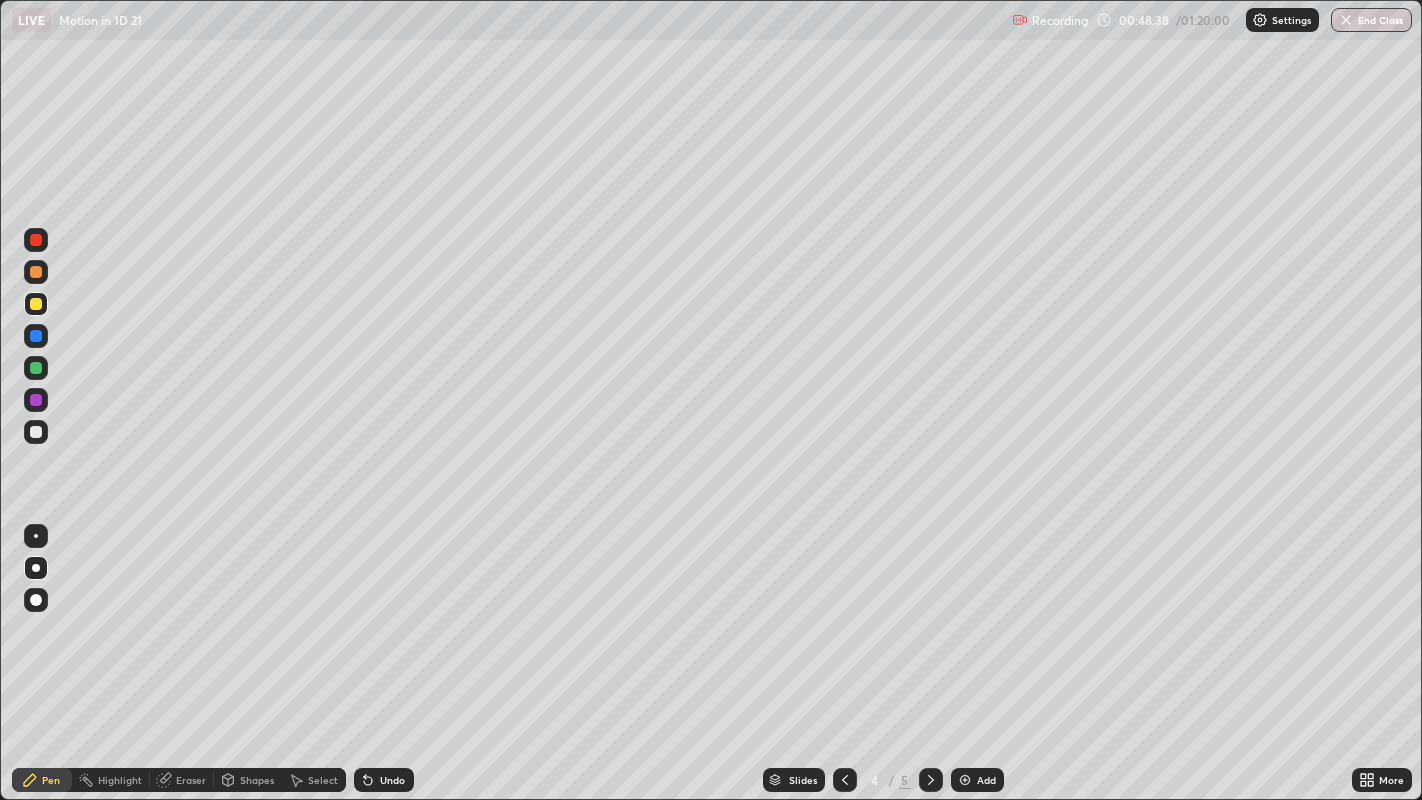 click 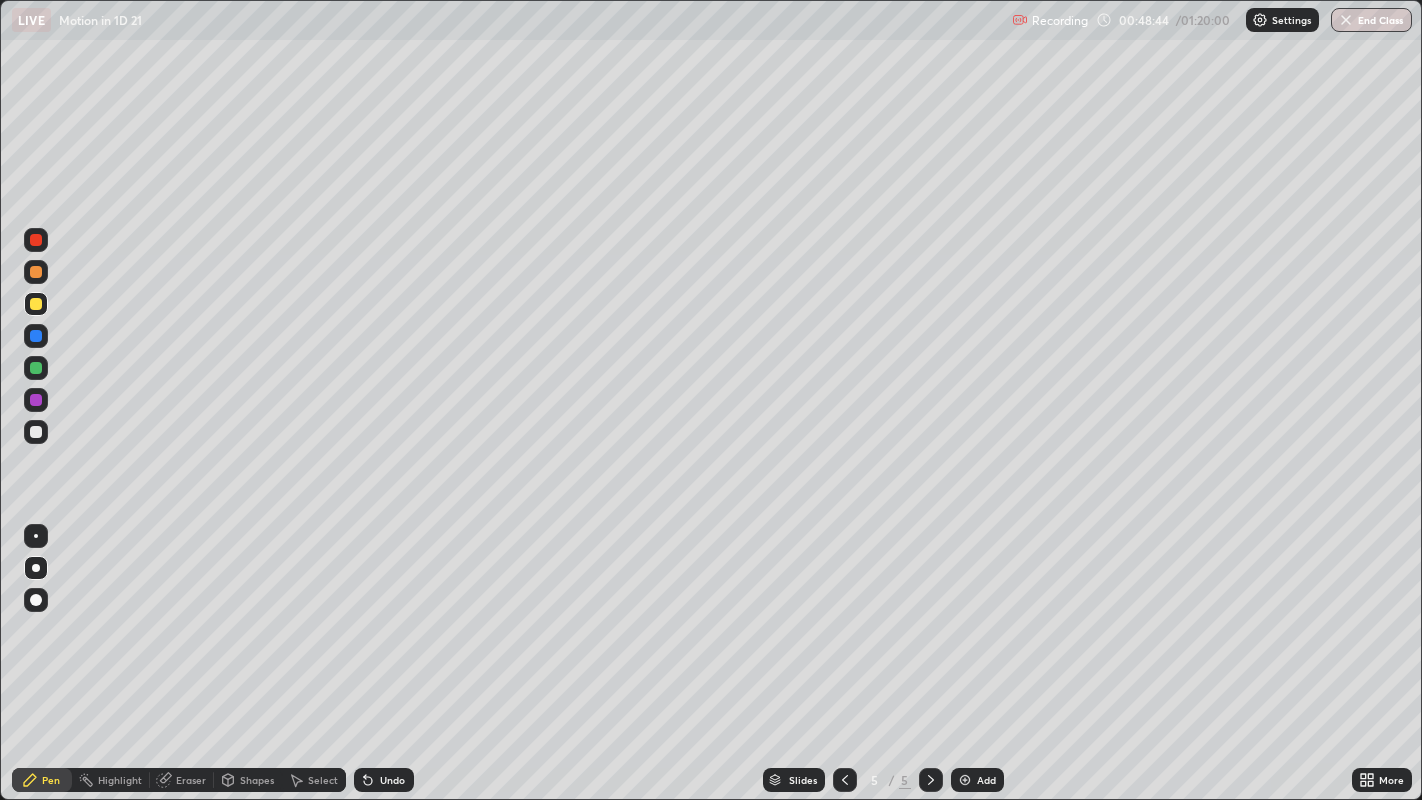 click at bounding box center (36, 432) 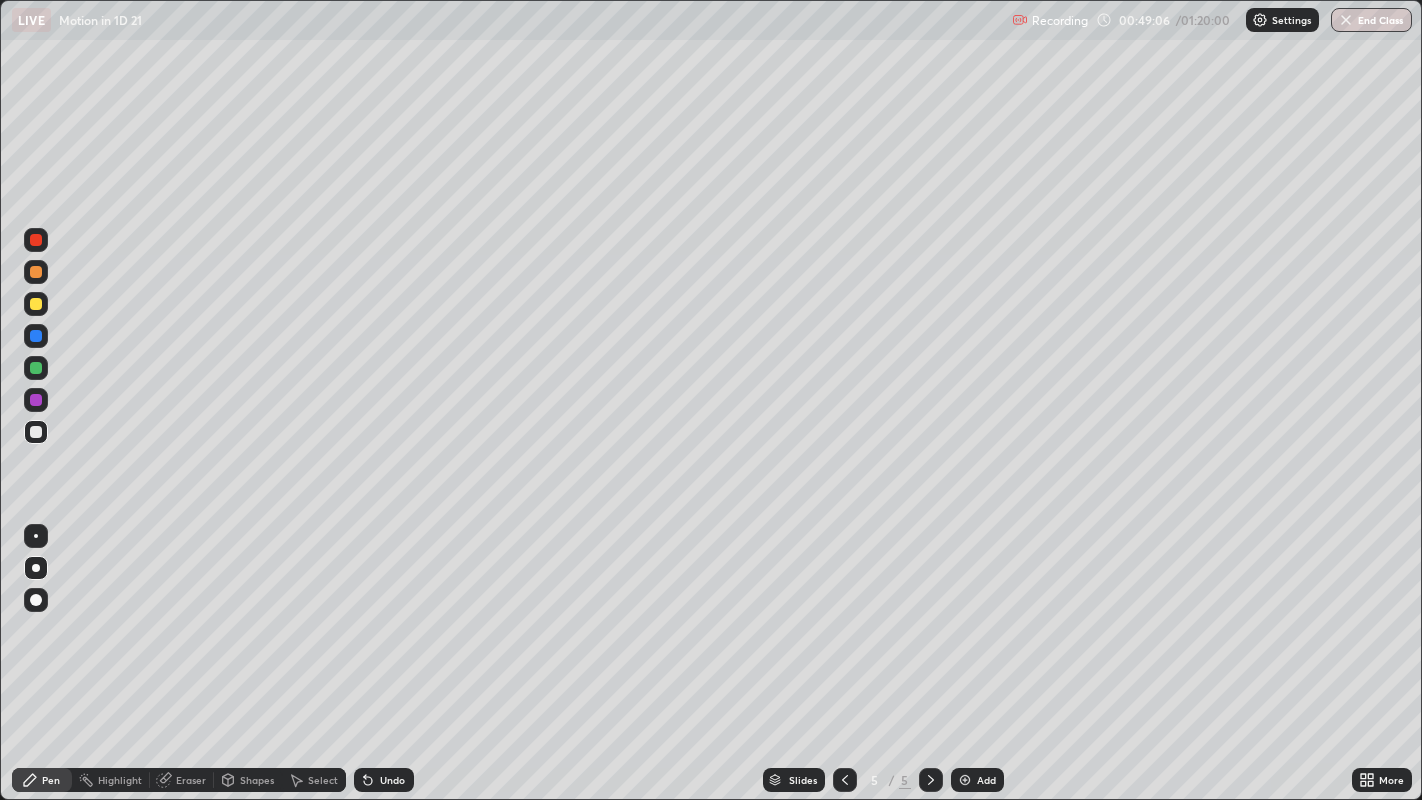 click at bounding box center (36, 304) 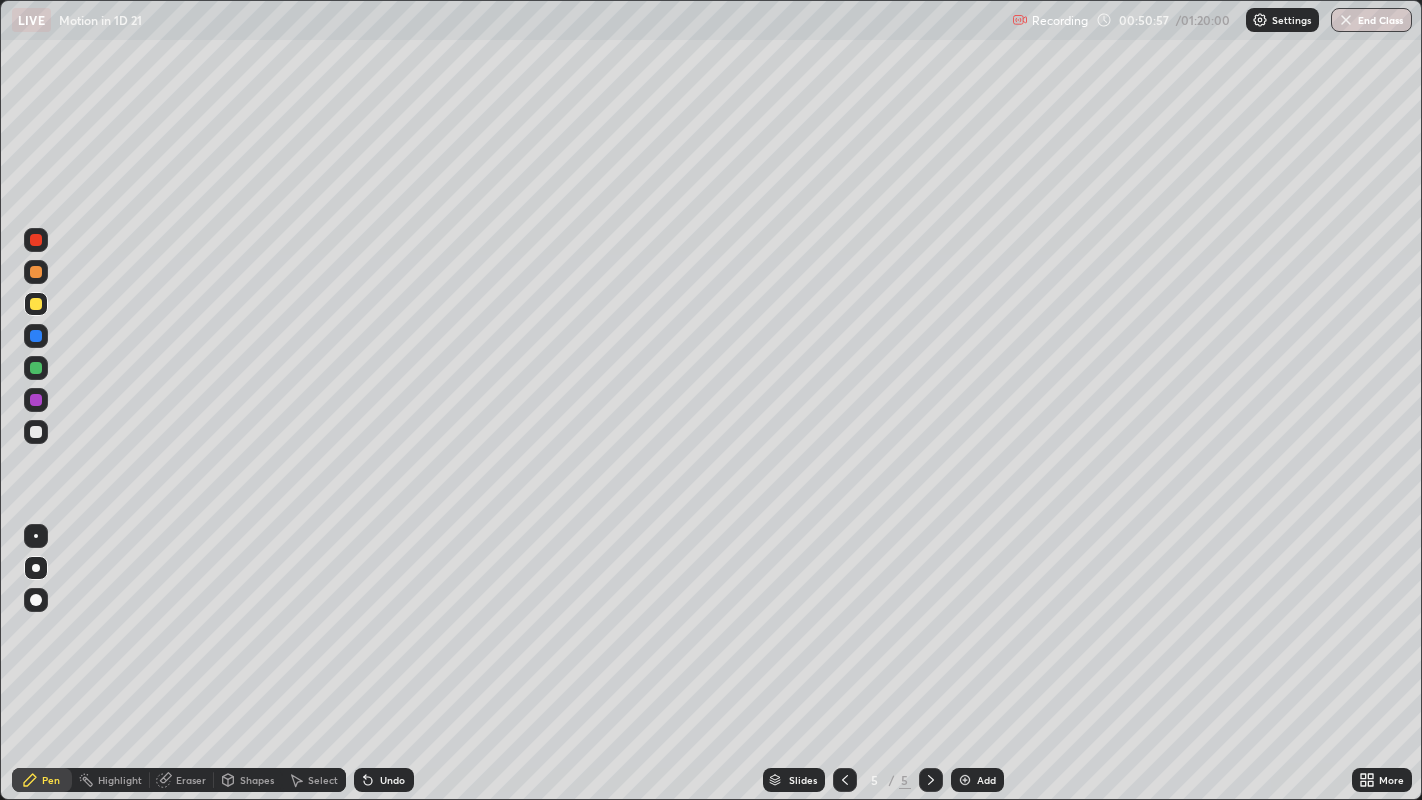 click at bounding box center [36, 336] 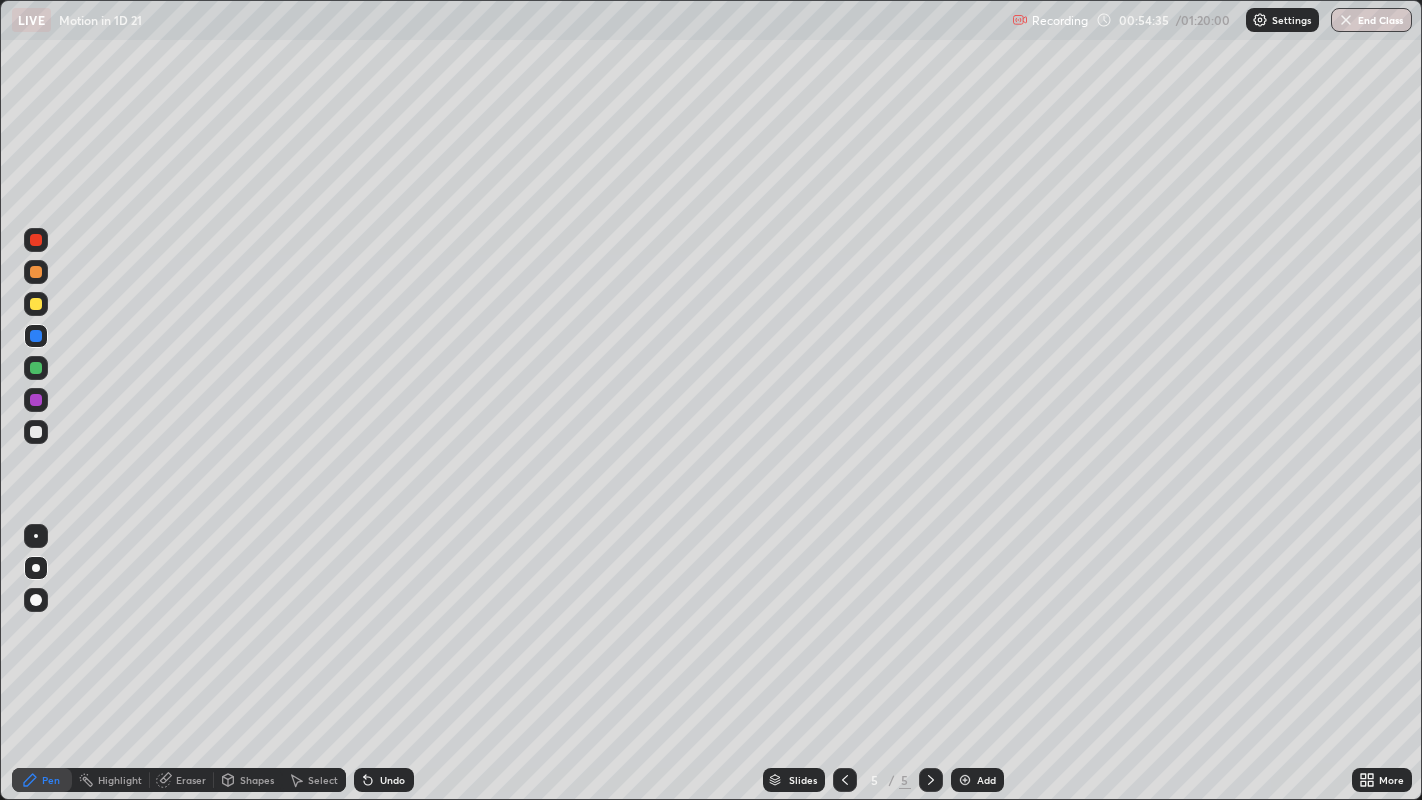 click at bounding box center [36, 304] 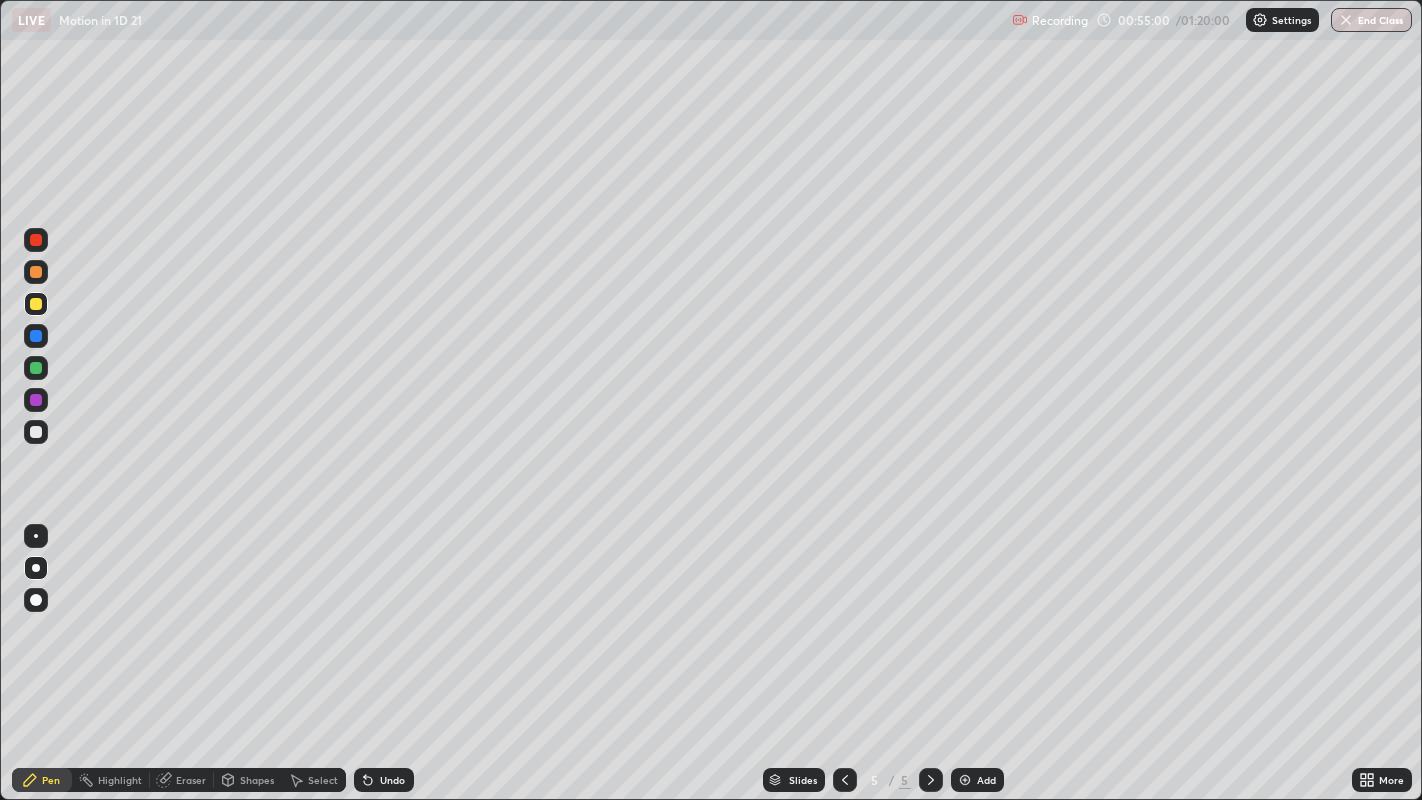 click on "Undo" at bounding box center (392, 780) 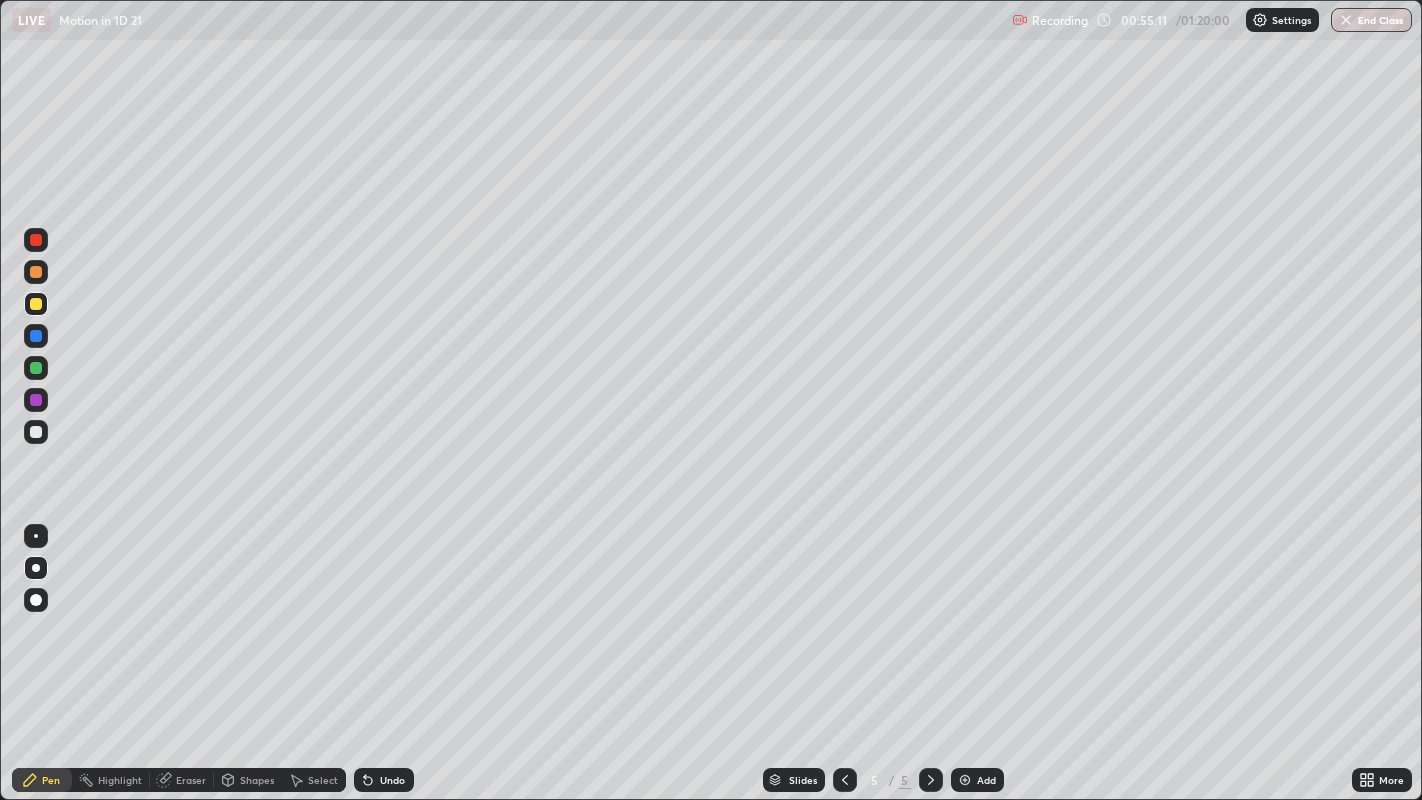 click at bounding box center [36, 336] 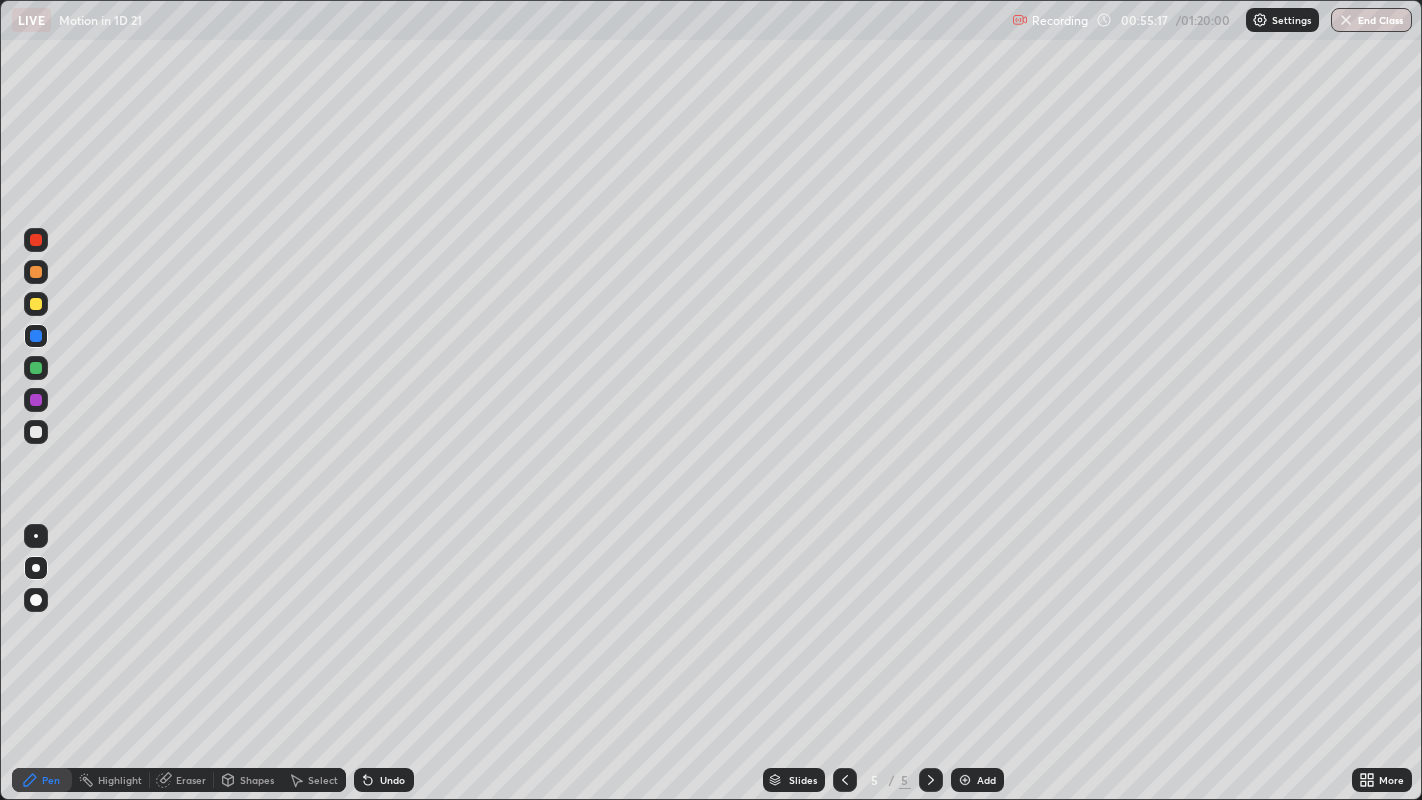 click 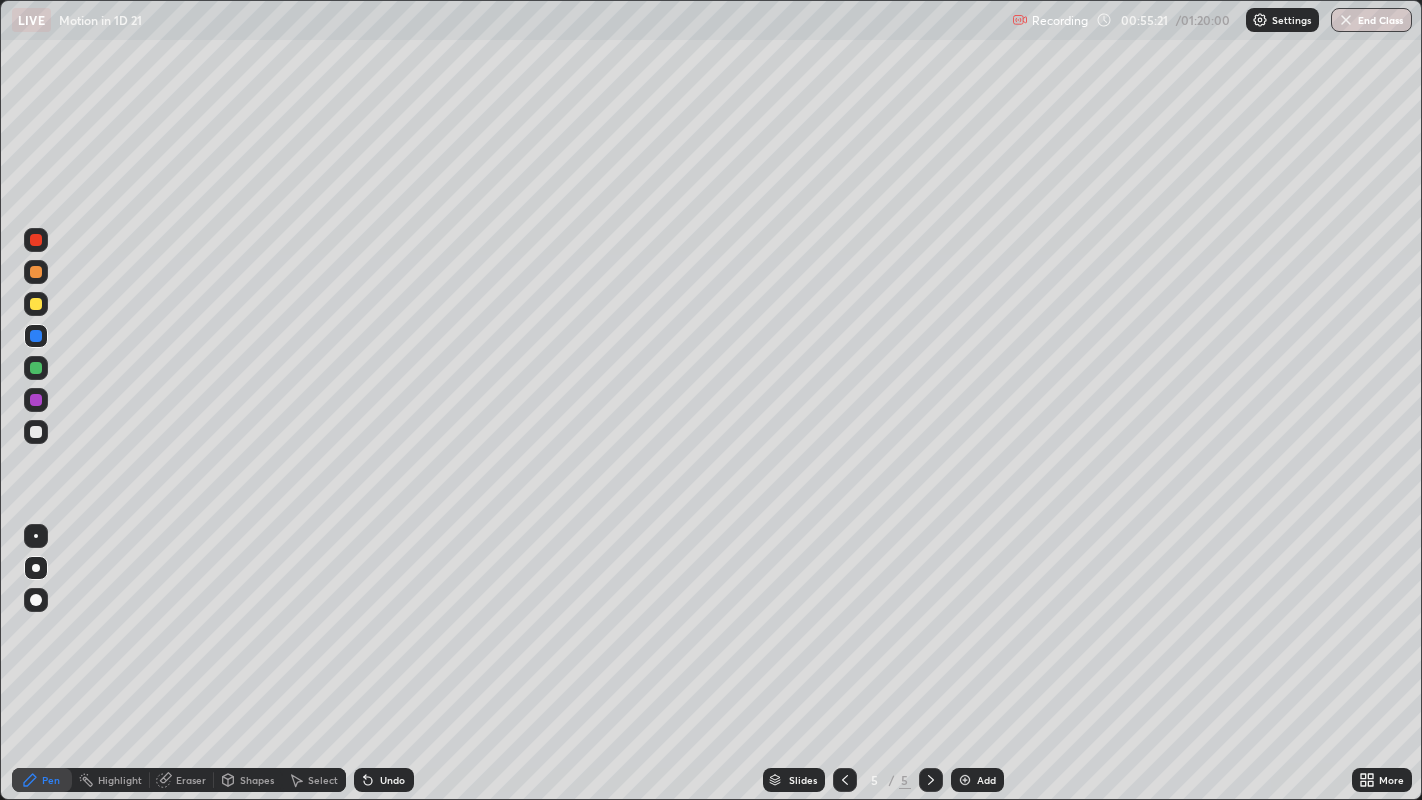 click at bounding box center [36, 272] 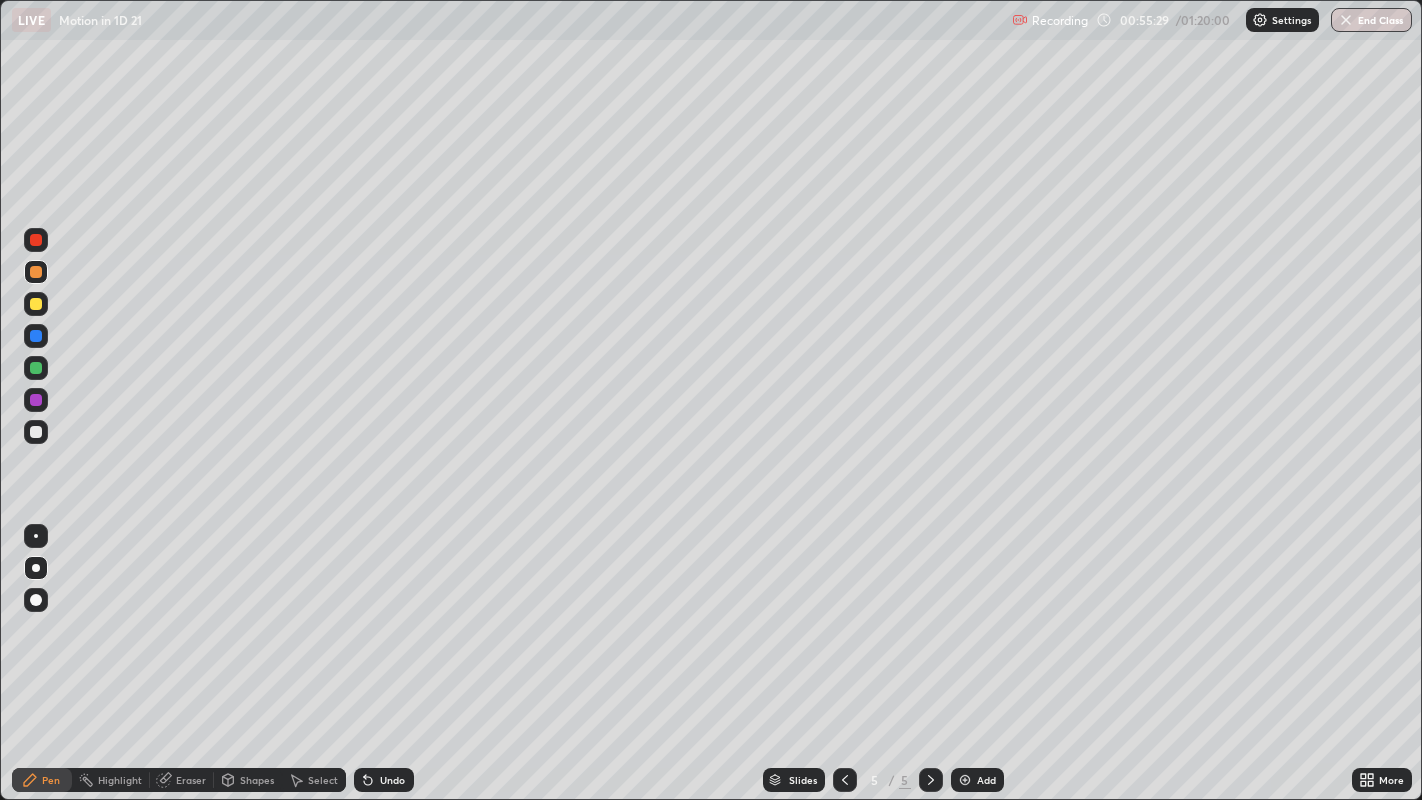 click at bounding box center [36, 304] 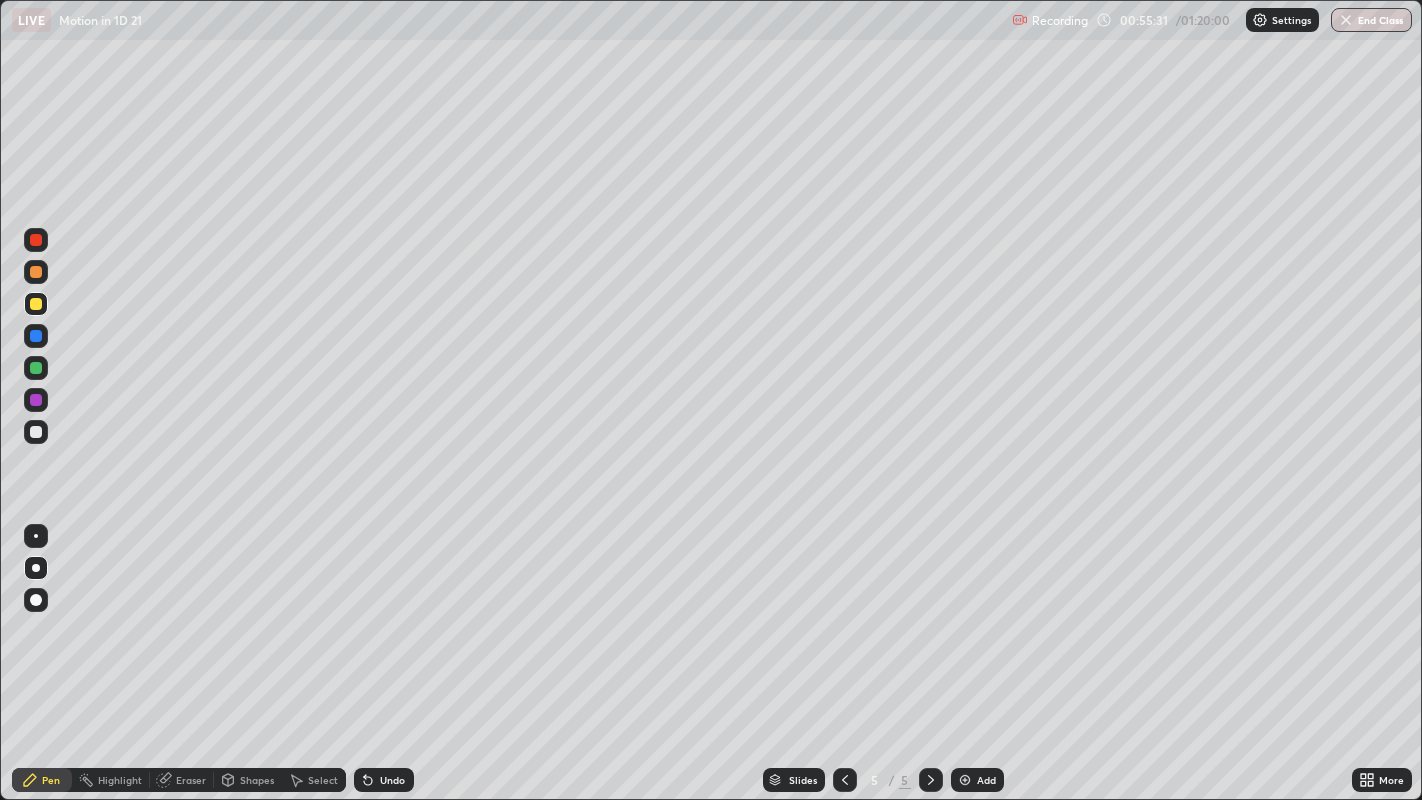 click at bounding box center (36, 336) 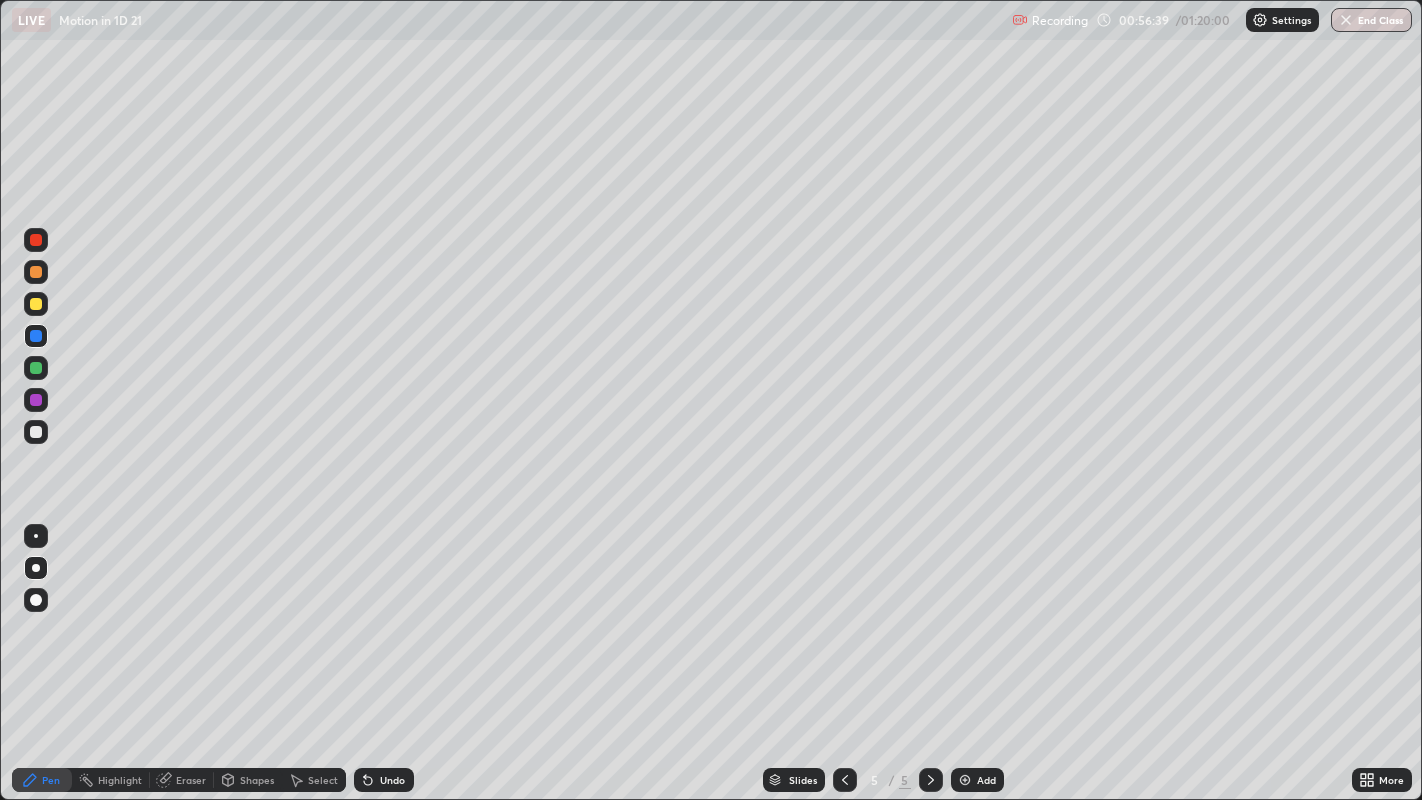 click at bounding box center [36, 272] 